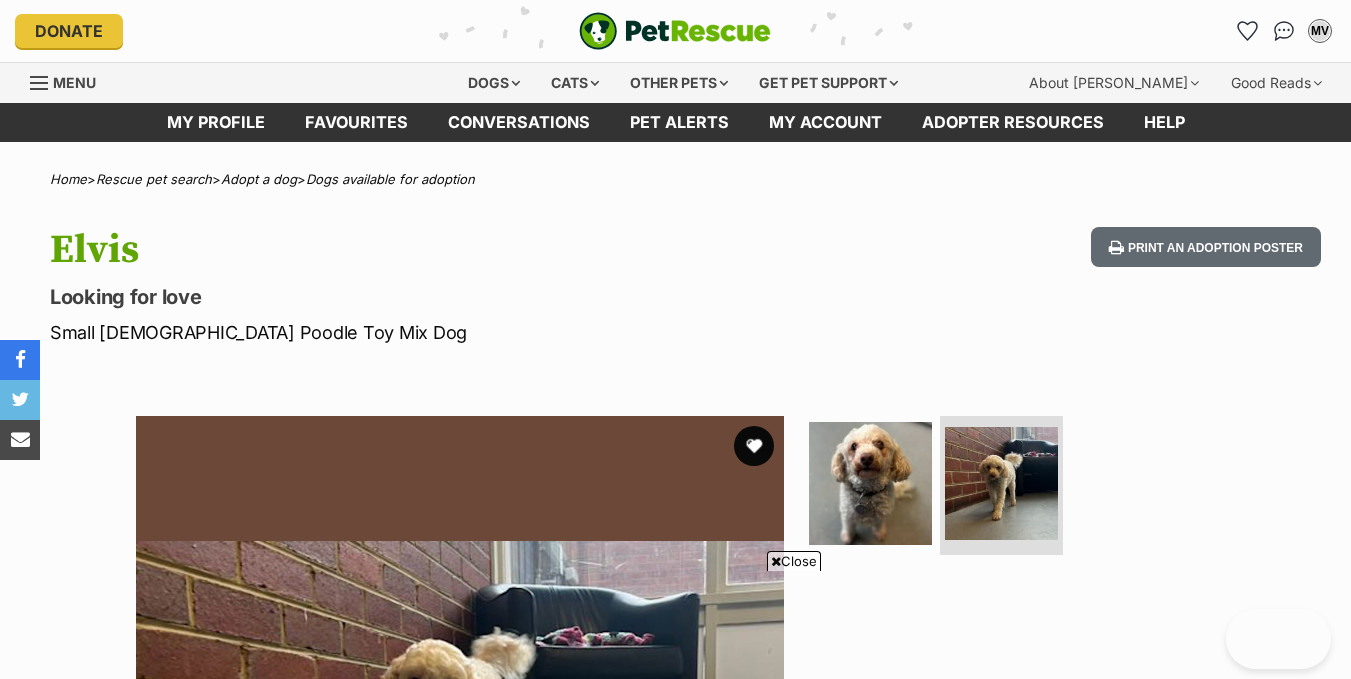 scroll, scrollTop: 375, scrollLeft: 0, axis: vertical 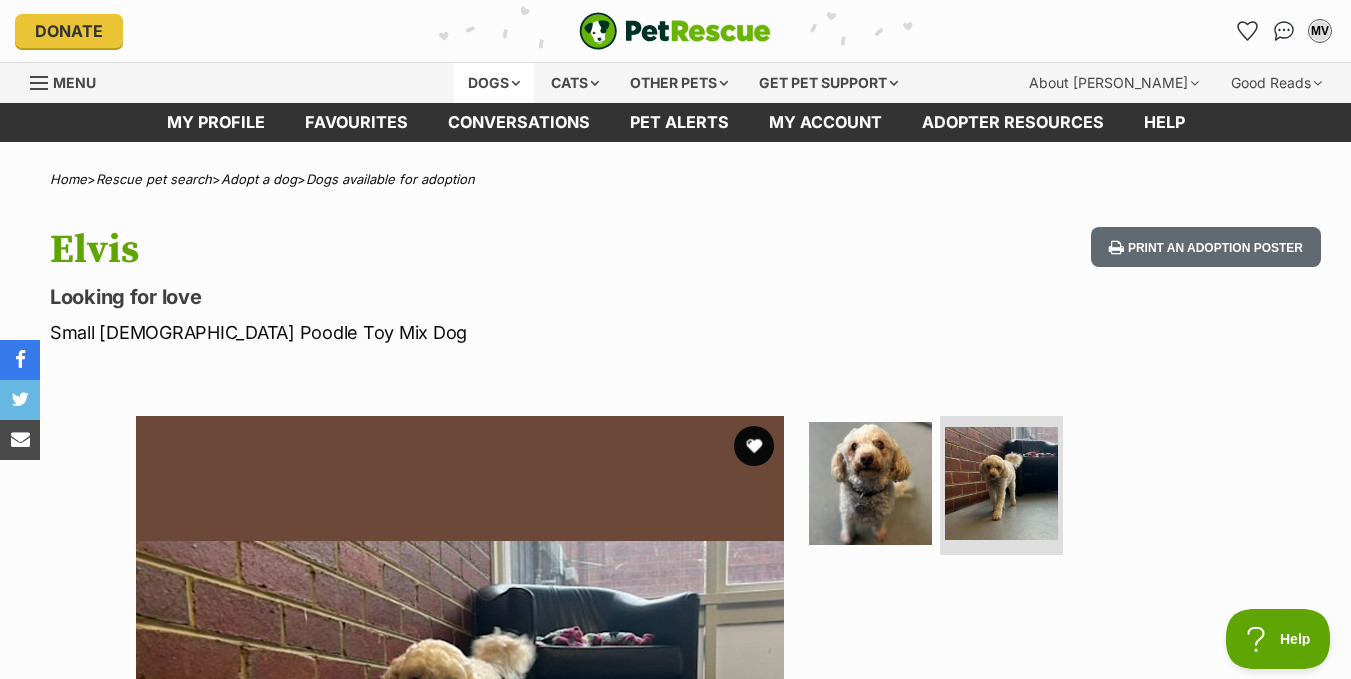 click on "Dogs" at bounding box center [494, 83] 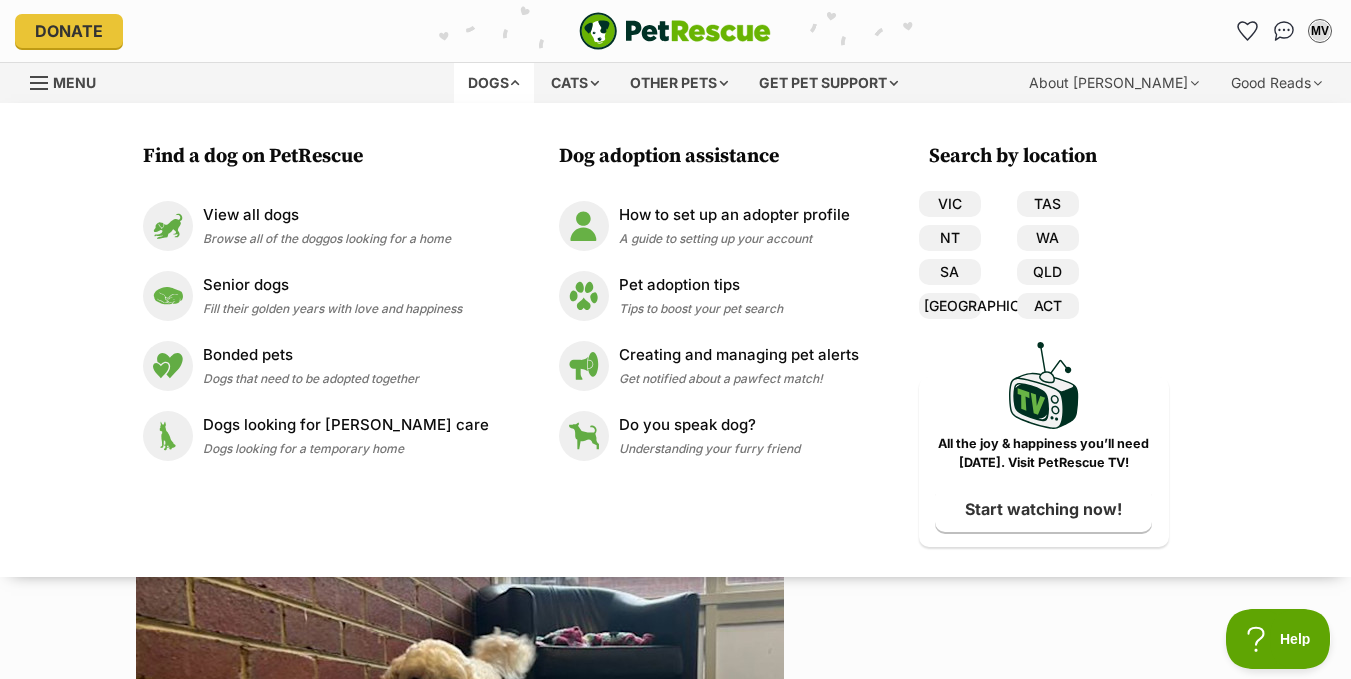 scroll, scrollTop: 0, scrollLeft: 0, axis: both 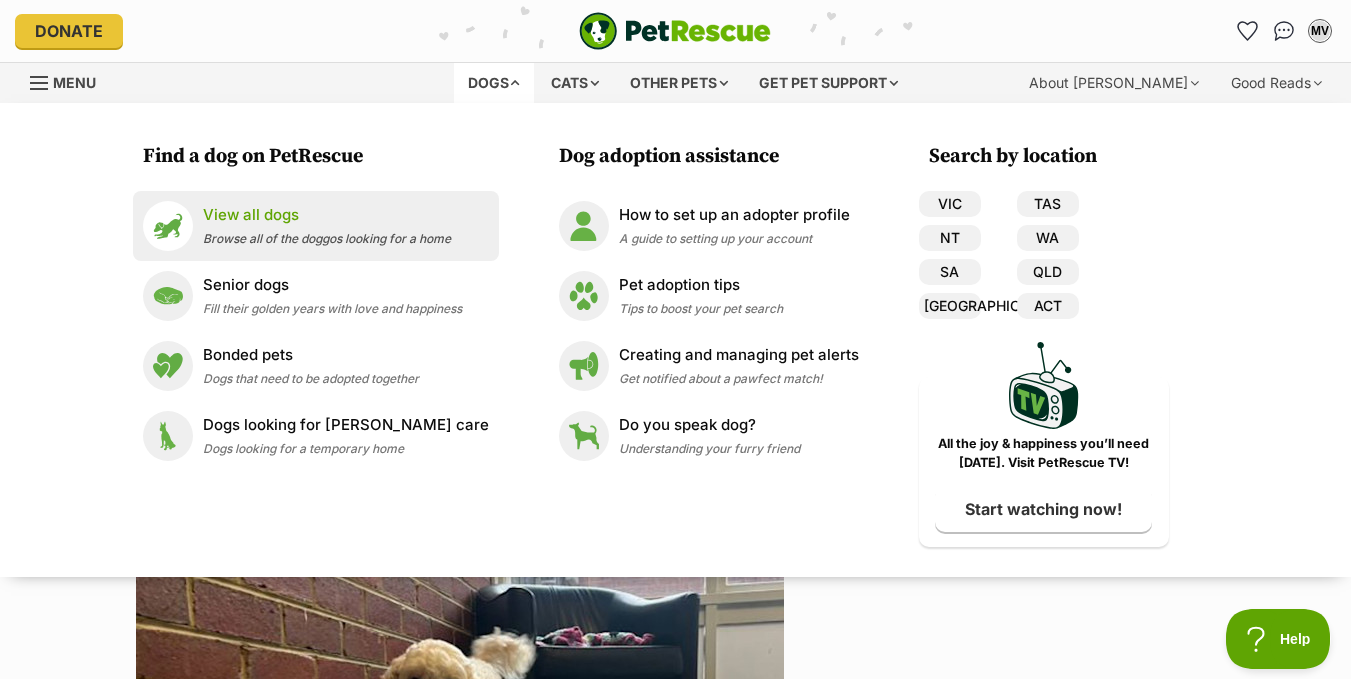 click on "View all dogs" at bounding box center (327, 215) 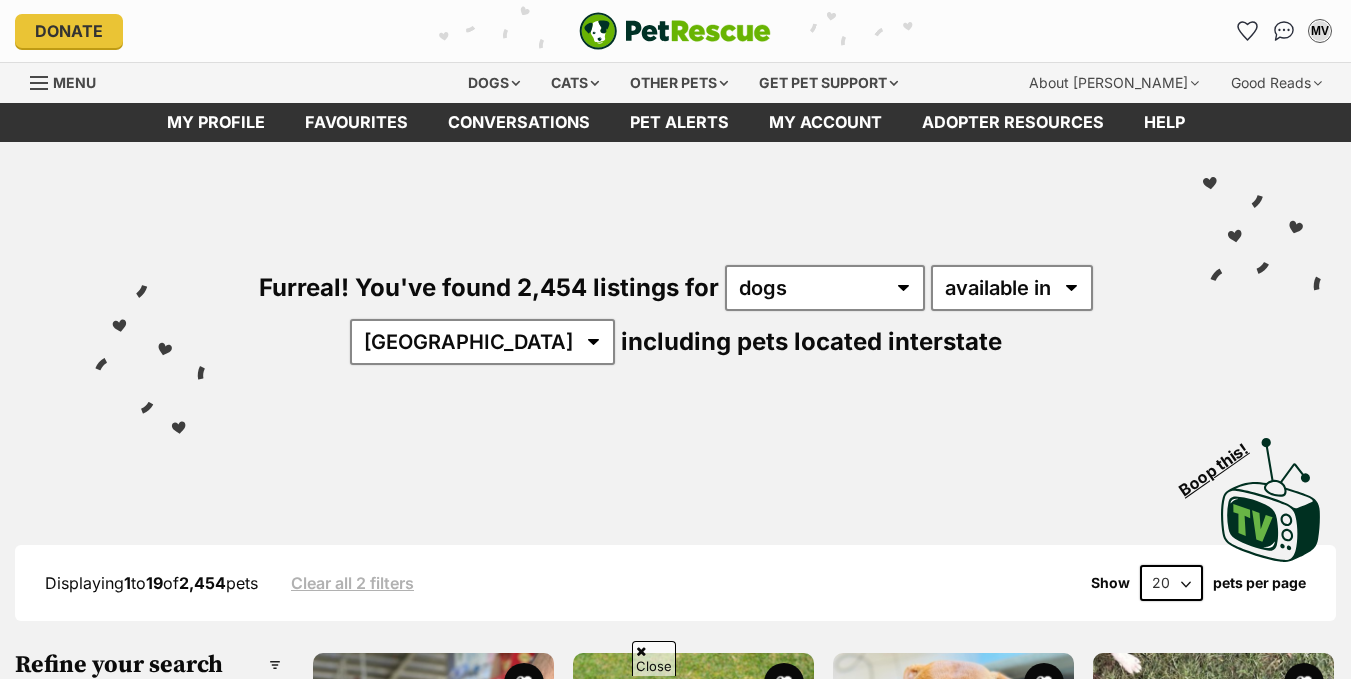 scroll, scrollTop: 594, scrollLeft: 0, axis: vertical 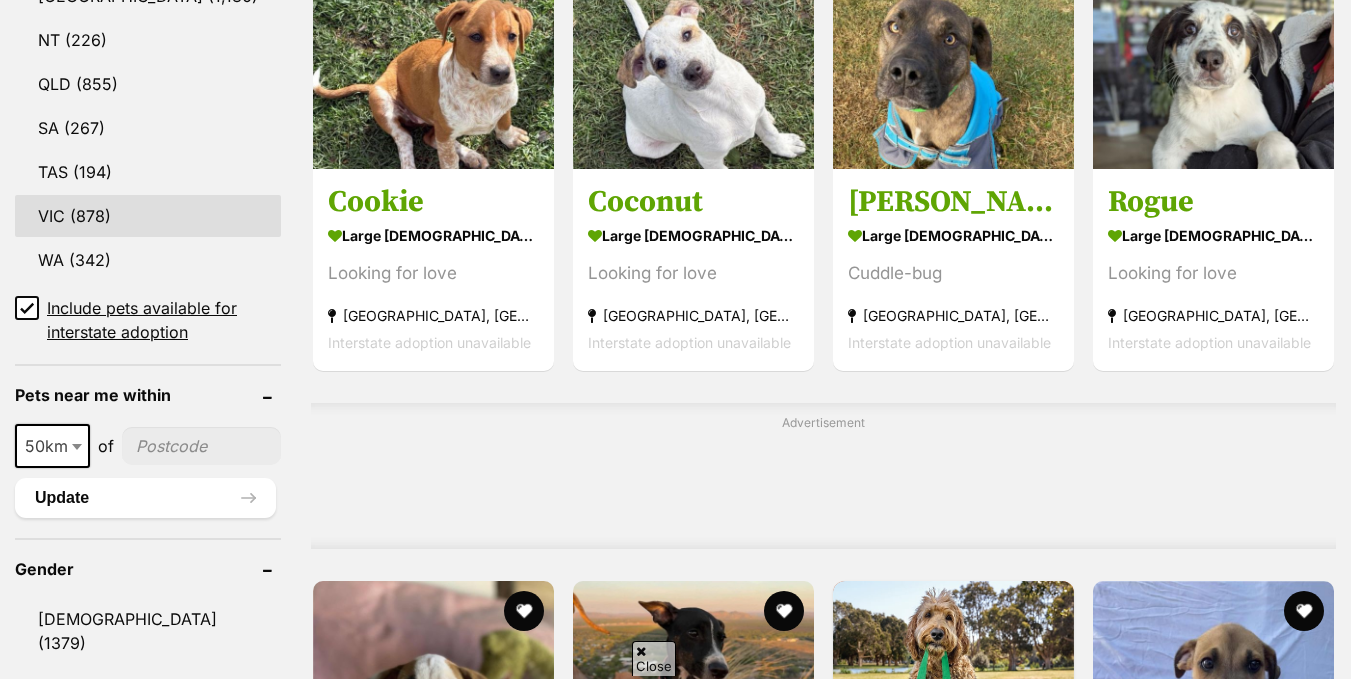 click on "VIC (878)" at bounding box center [148, 216] 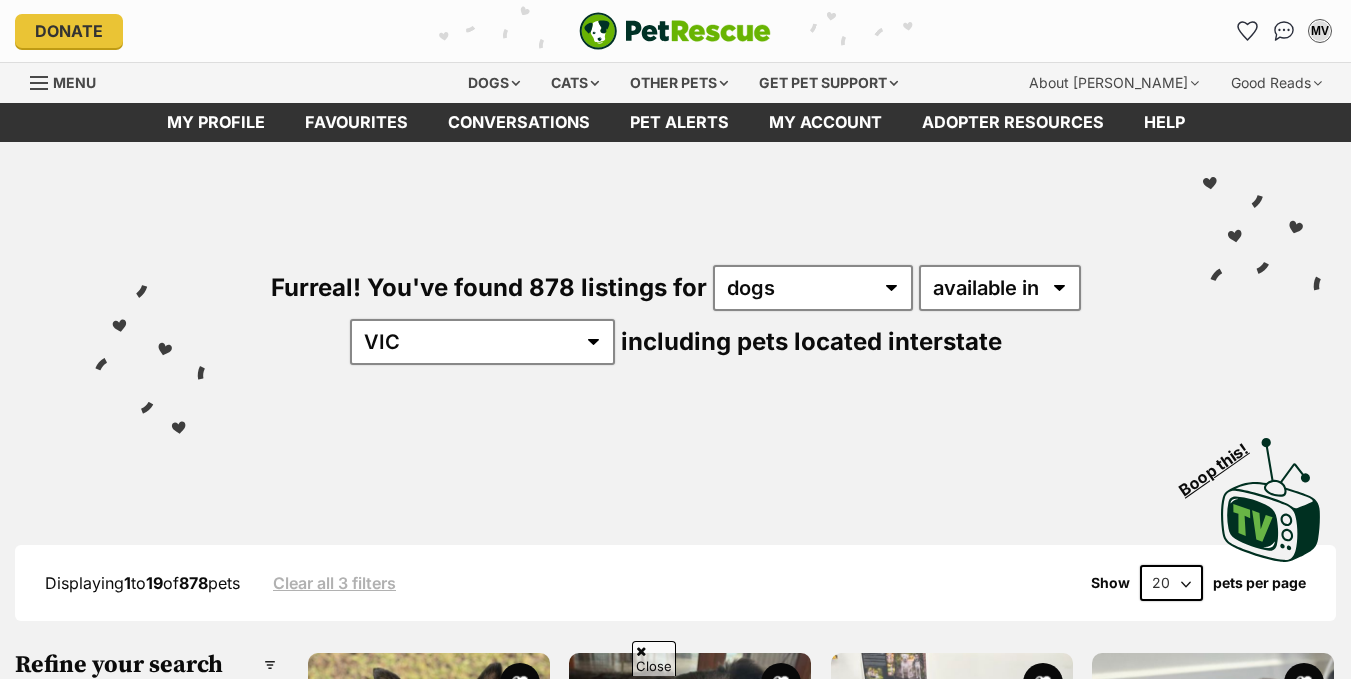 click 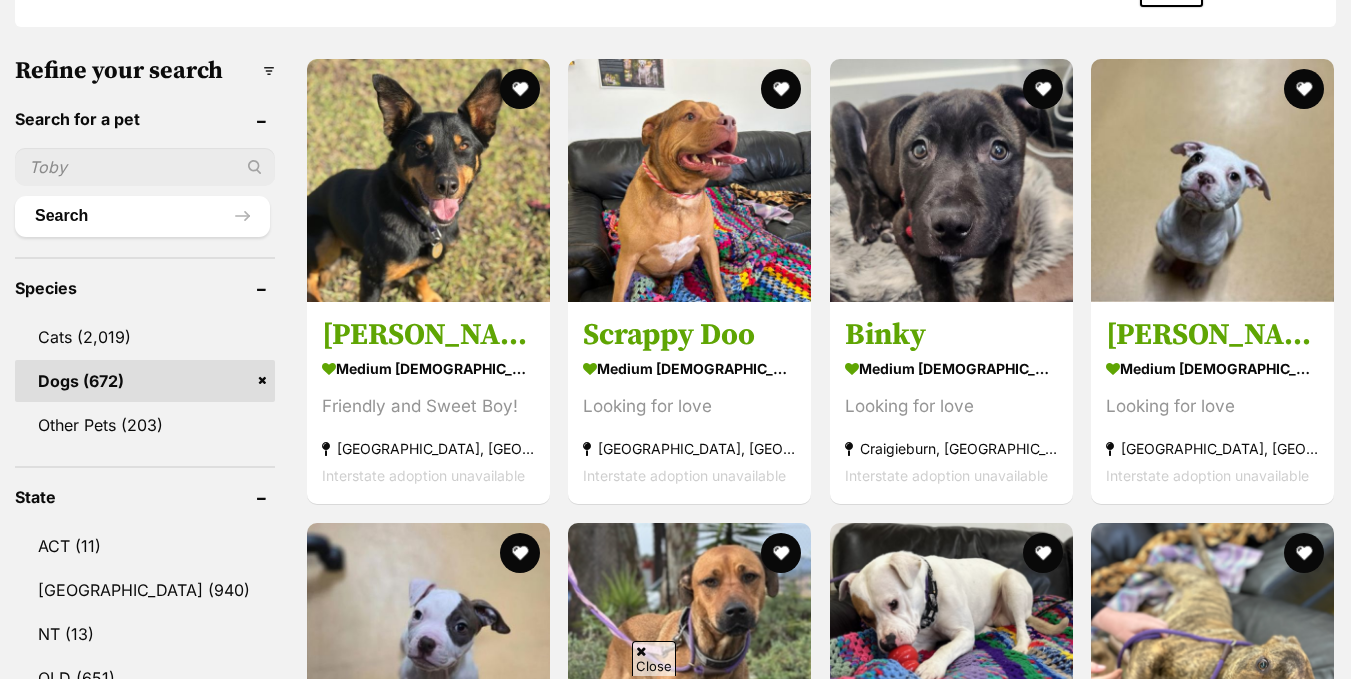 scroll, scrollTop: 1188, scrollLeft: 0, axis: vertical 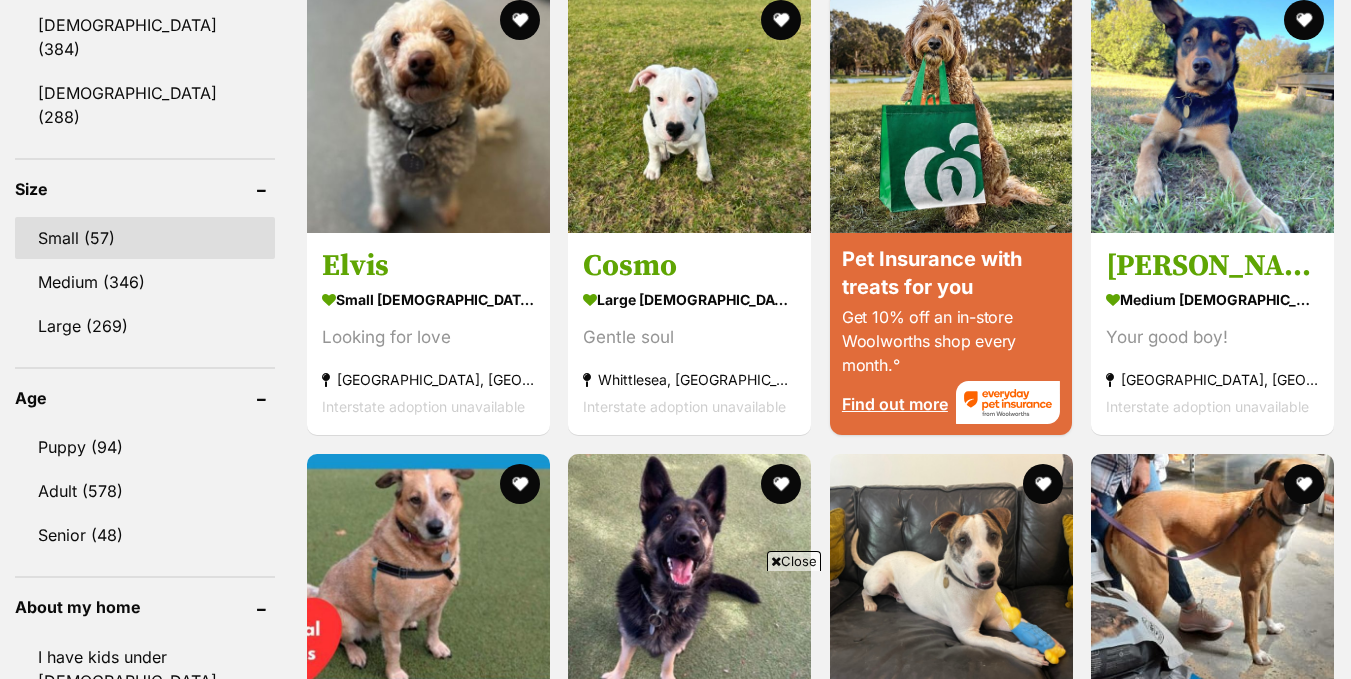 click on "Small (57)" at bounding box center [145, 238] 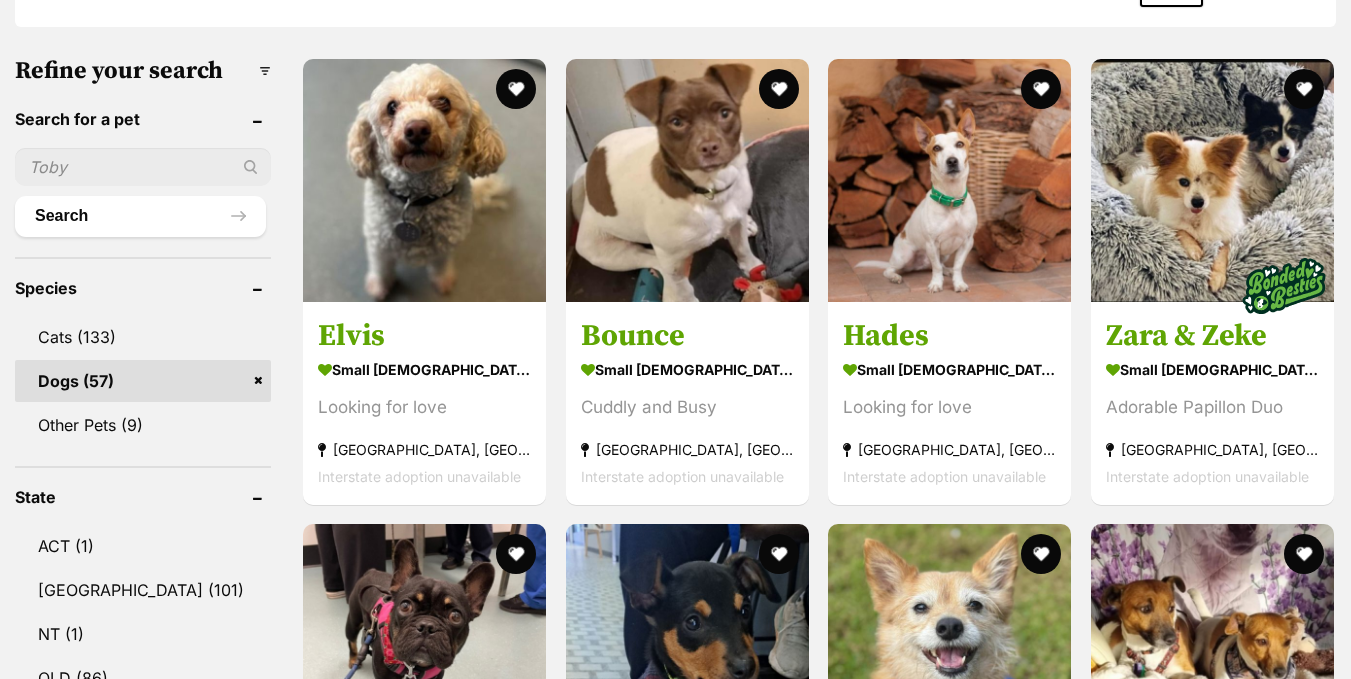 scroll, scrollTop: 594, scrollLeft: 0, axis: vertical 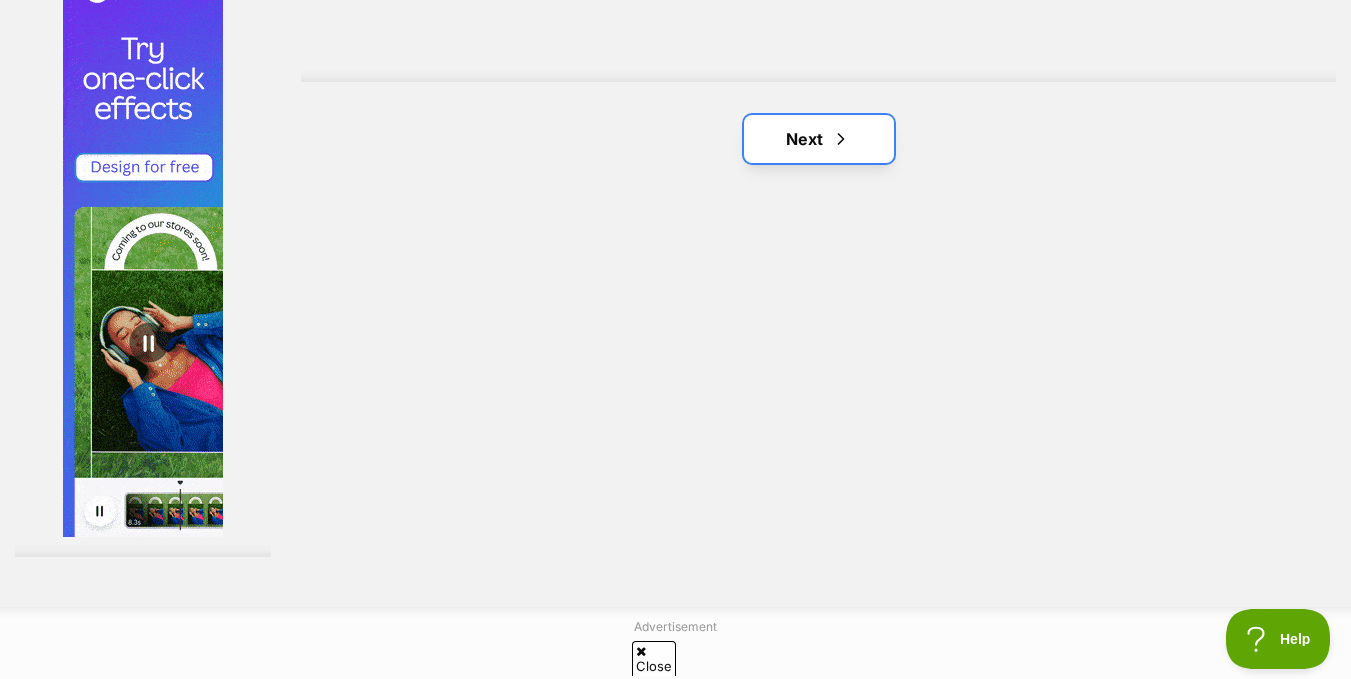 click on "Next" at bounding box center [819, 139] 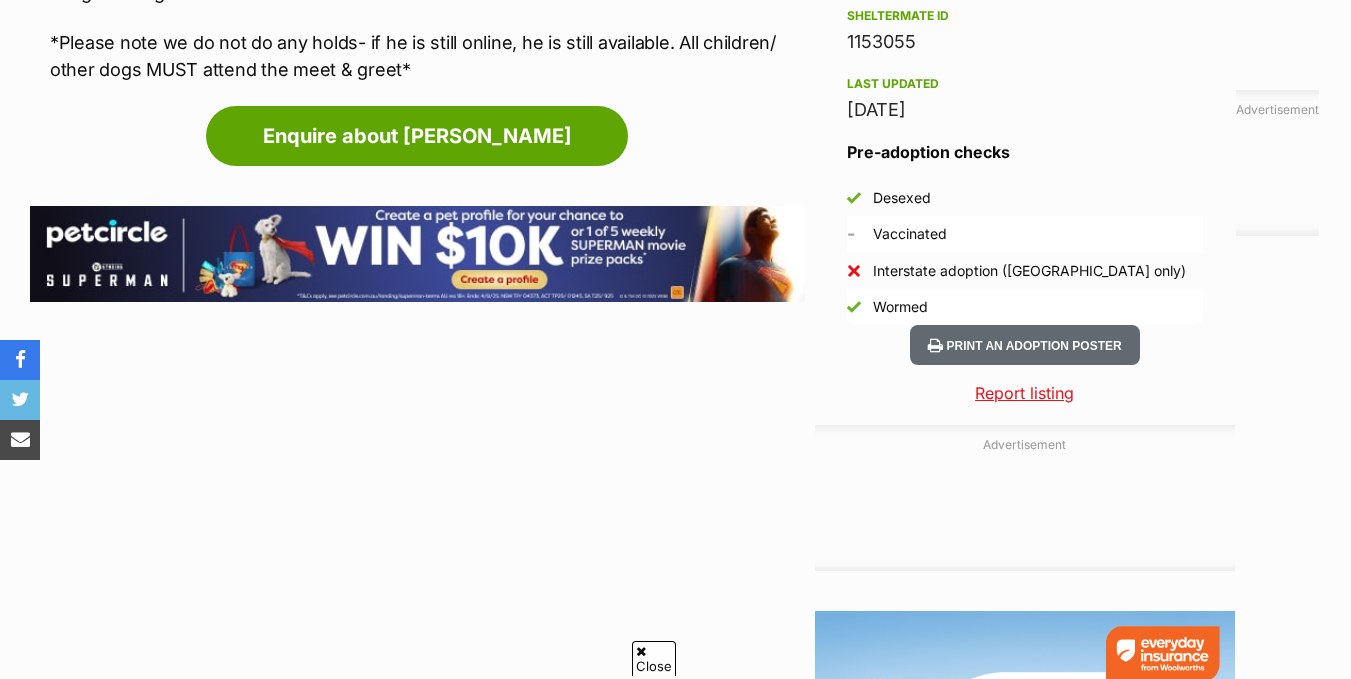 scroll, scrollTop: 1782, scrollLeft: 0, axis: vertical 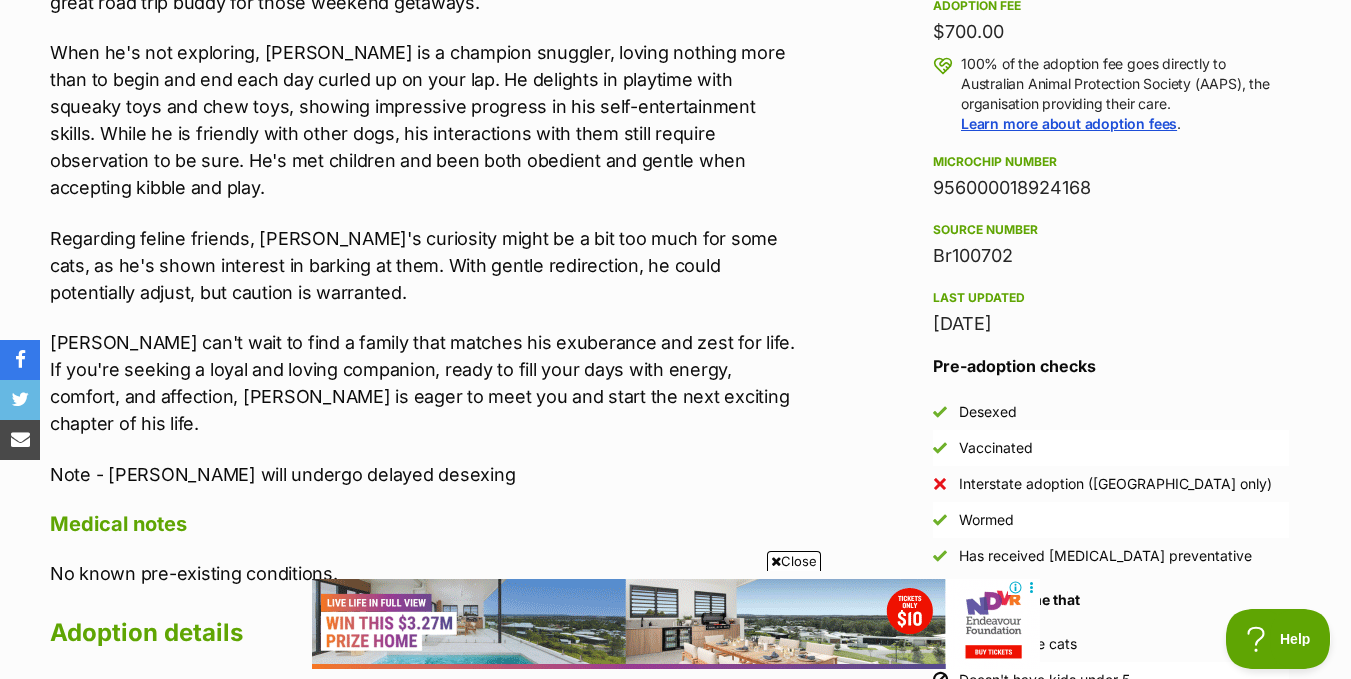 drag, startPoint x: 1365, startPoint y: 158, endPoint x: 1365, endPoint y: 293, distance: 135 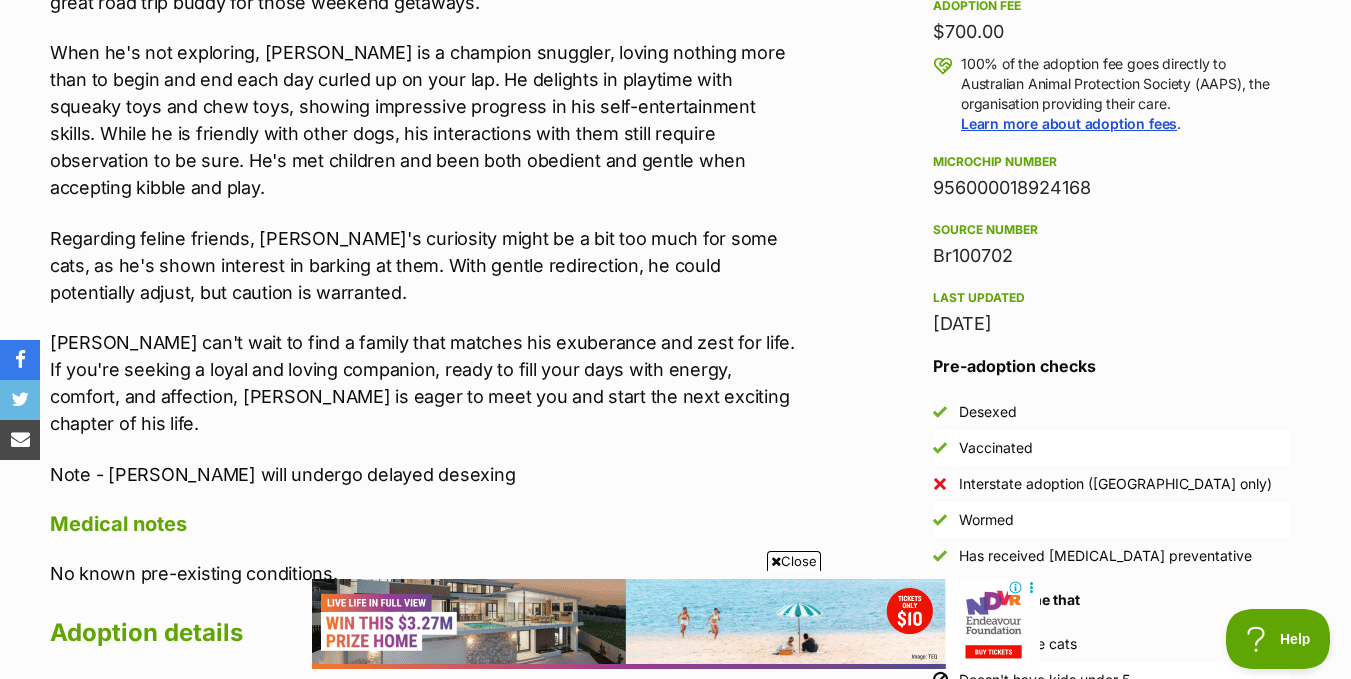 click on "Skip to main content
Log in to favourite this pet
Log in
Or sign up
Search PetRescue
Search for a pet, rescue group or article
Please select PetRescue ID
Pet name
Group
Article
Go
E.g. enter a pet's id into the search.
E.g. enter a pet's name into the search.
E.g. enter a rescue groups's name.
E.g. enter in a keyword to find an article.
Want to remove this pet?
The ‘Removed’ status should only be selected when a pet has been euthanased or died of natural causes whilst in care, or when a pet has been transferred to another rescue organisation.
Learn more about the different pet profile statuses.
Do you still wish to mark this pet as ‘Removed’?
Yes
No
Your pet has been marked as adopted
Another successful adoption - amazing work Australian Animal Protection Society (AAPS)!
Your pets have been marked as adopted" at bounding box center [675, 767] 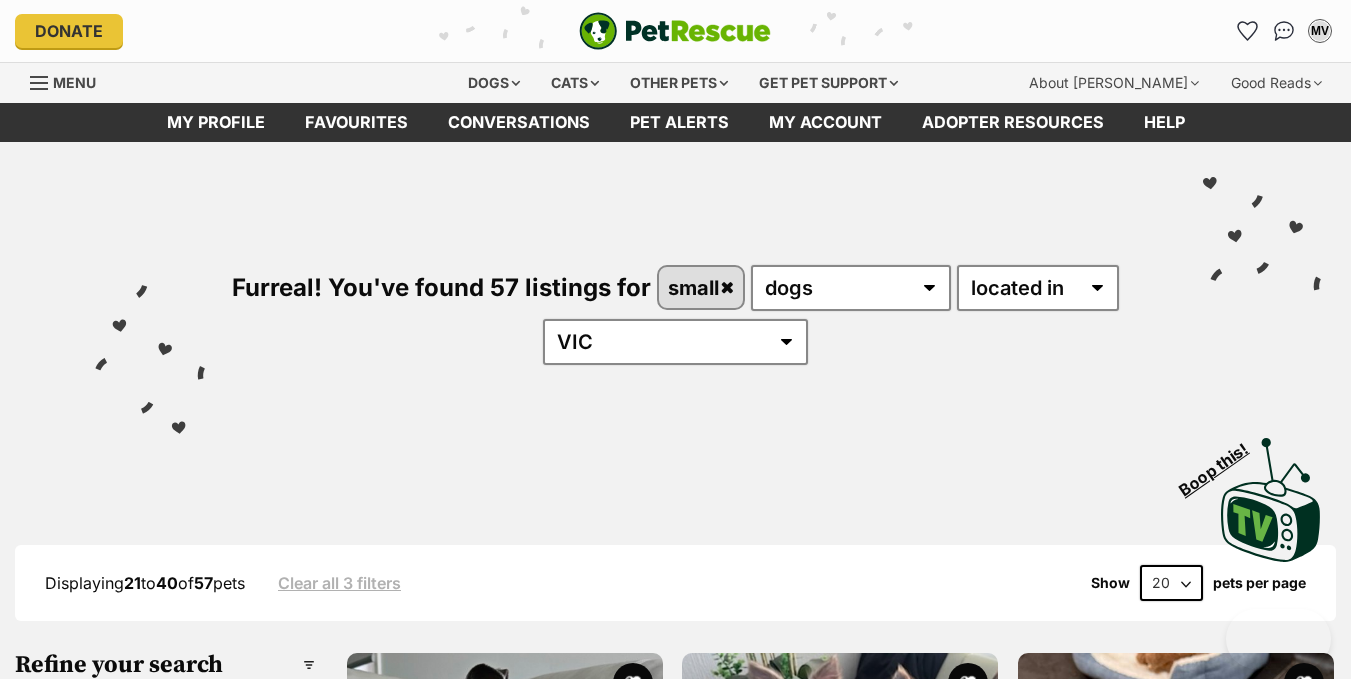 scroll, scrollTop: 0, scrollLeft: 0, axis: both 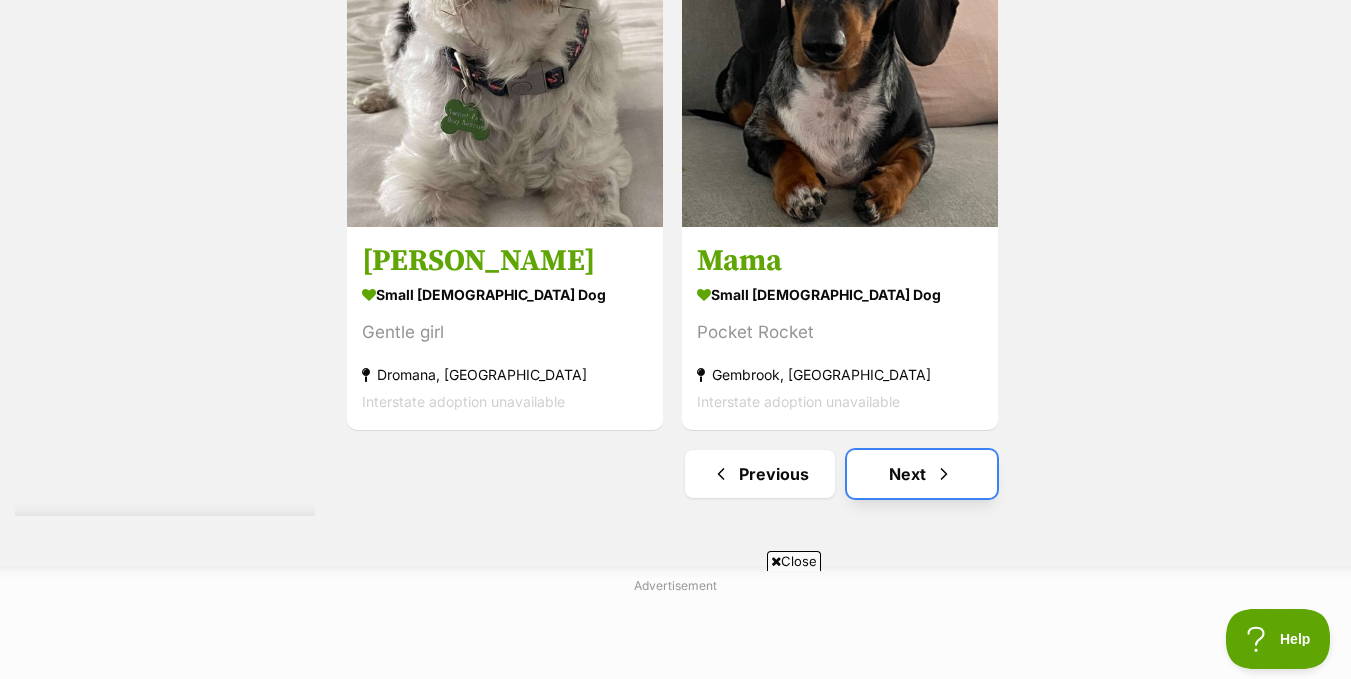 click on "Next" at bounding box center (922, 474) 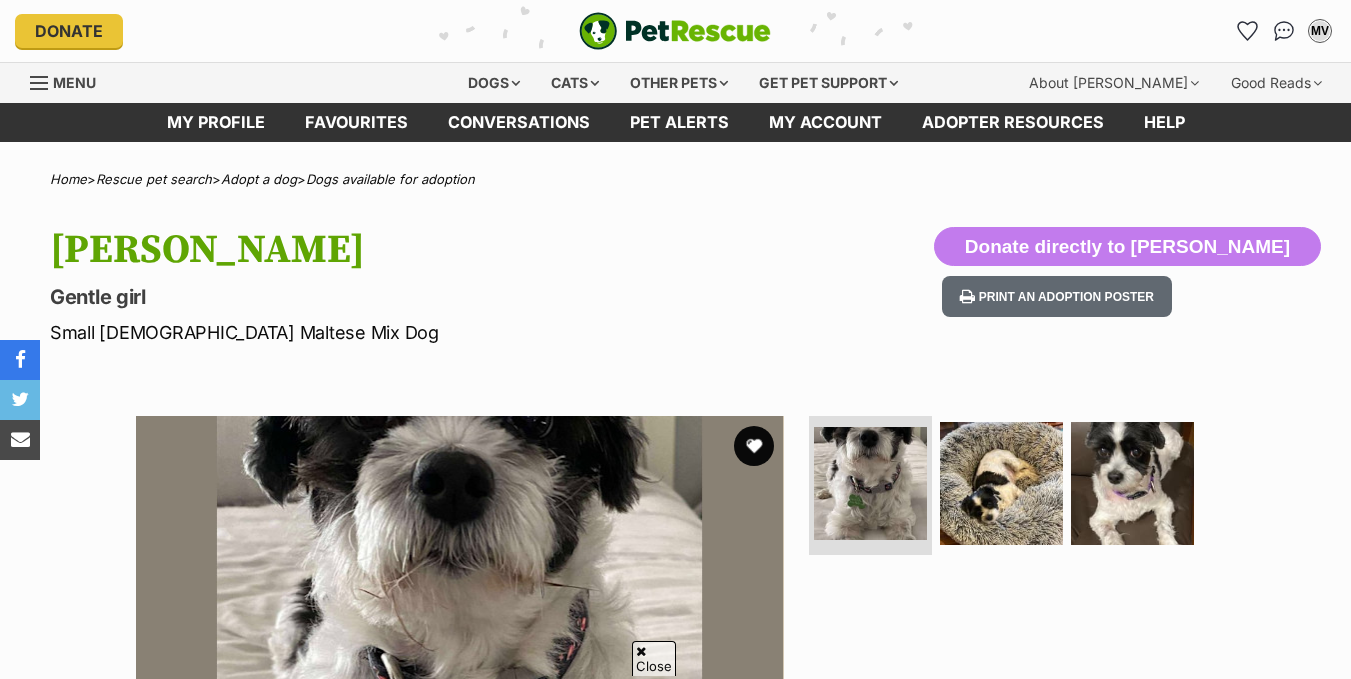 scroll, scrollTop: 256, scrollLeft: 0, axis: vertical 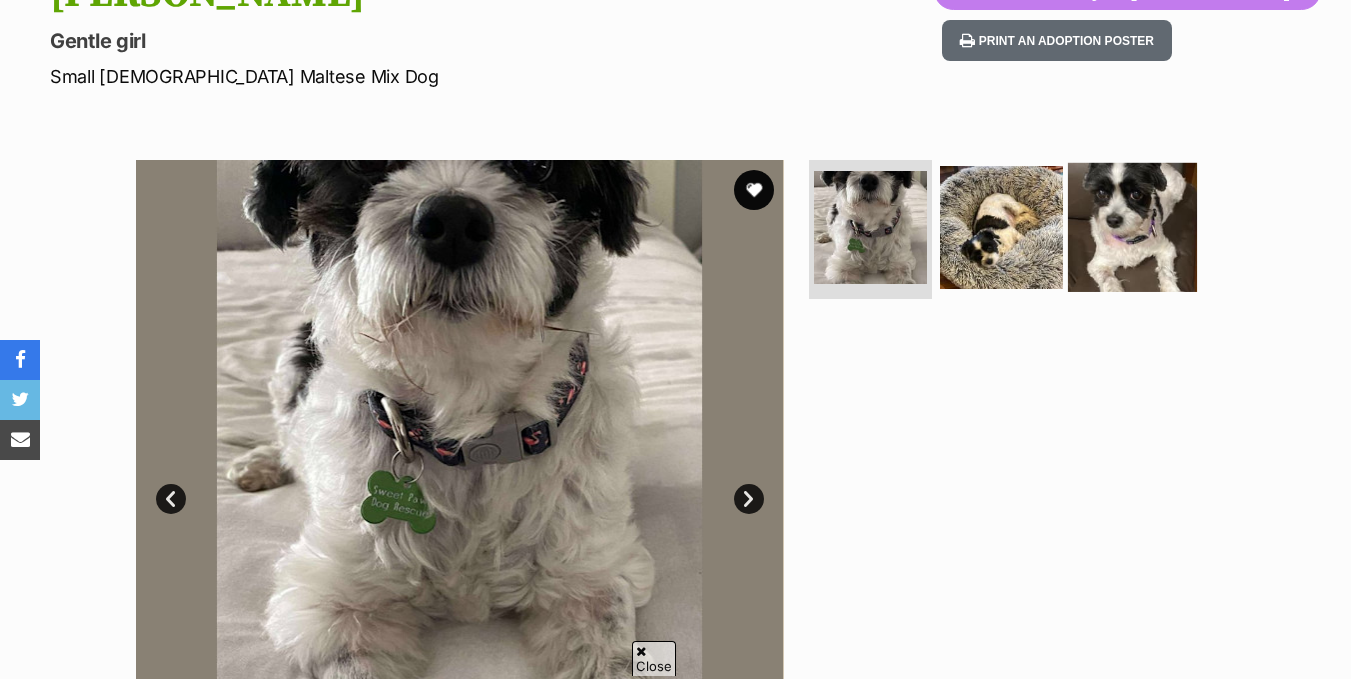 click at bounding box center (1132, 226) 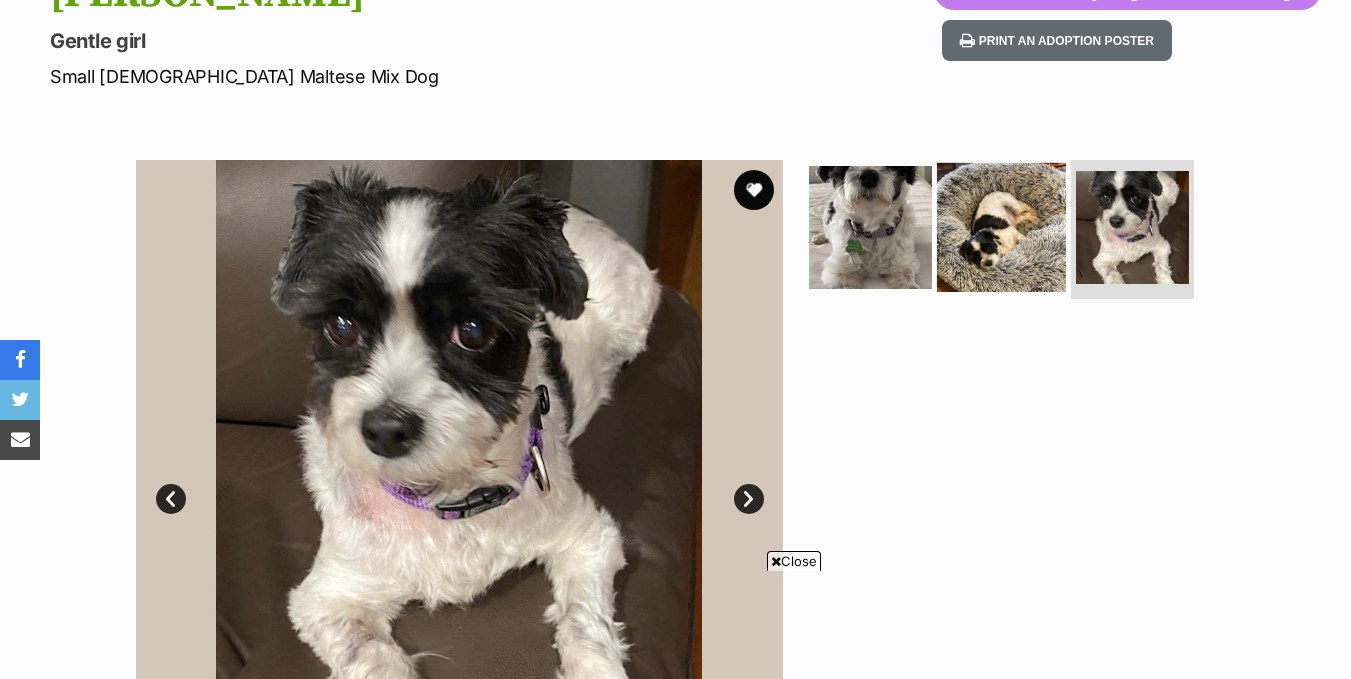 click at bounding box center (1001, 226) 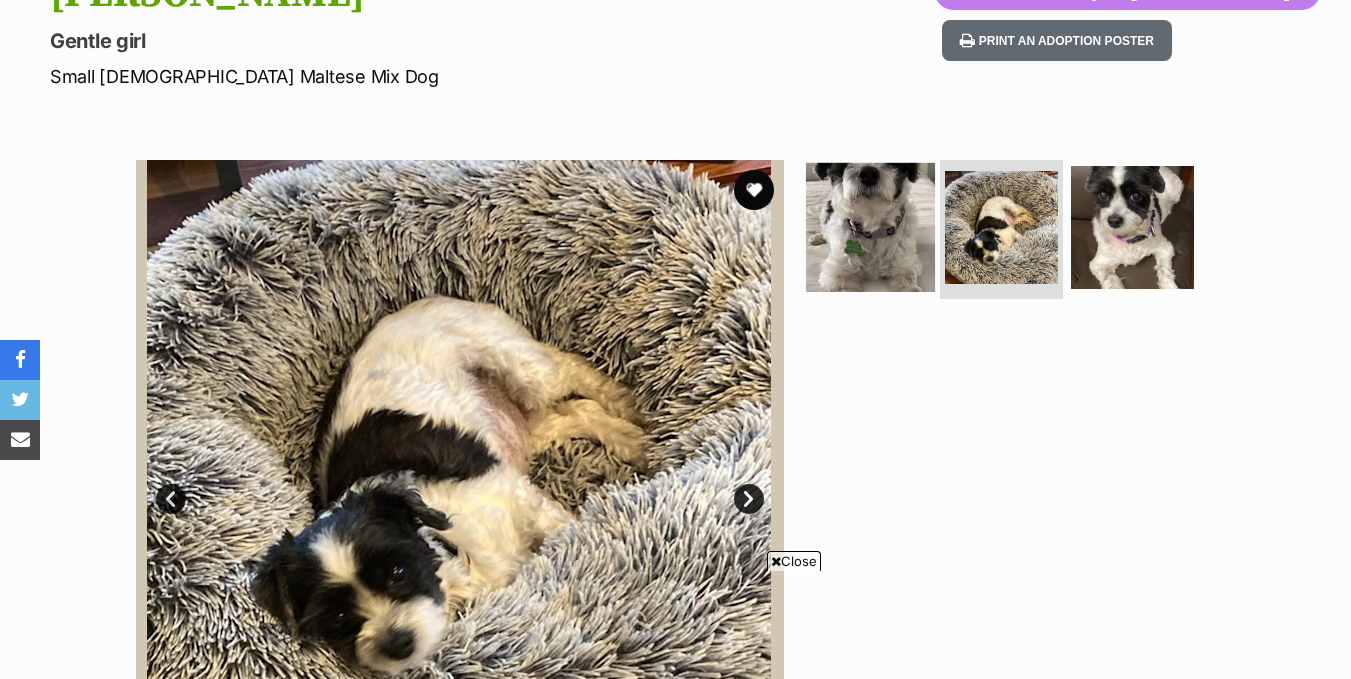 scroll, scrollTop: 0, scrollLeft: 0, axis: both 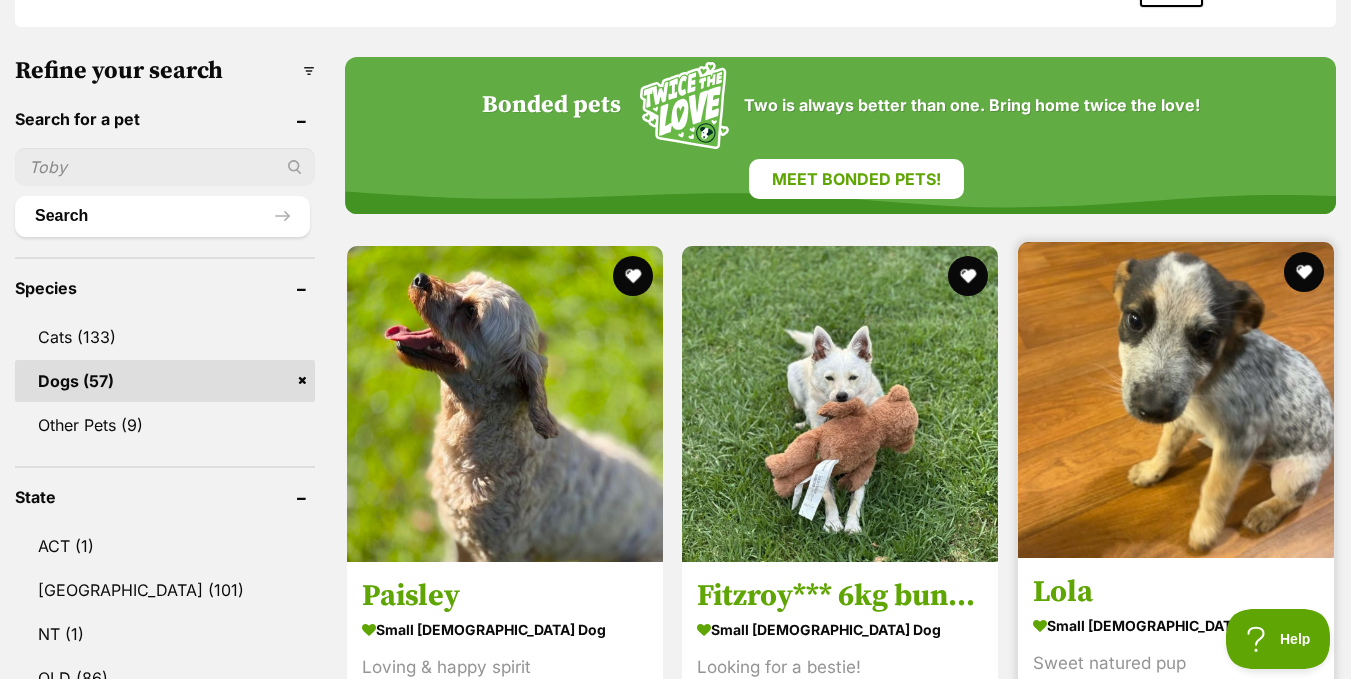 drag, startPoint x: 951, startPoint y: 336, endPoint x: 1224, endPoint y: 342, distance: 273.06592 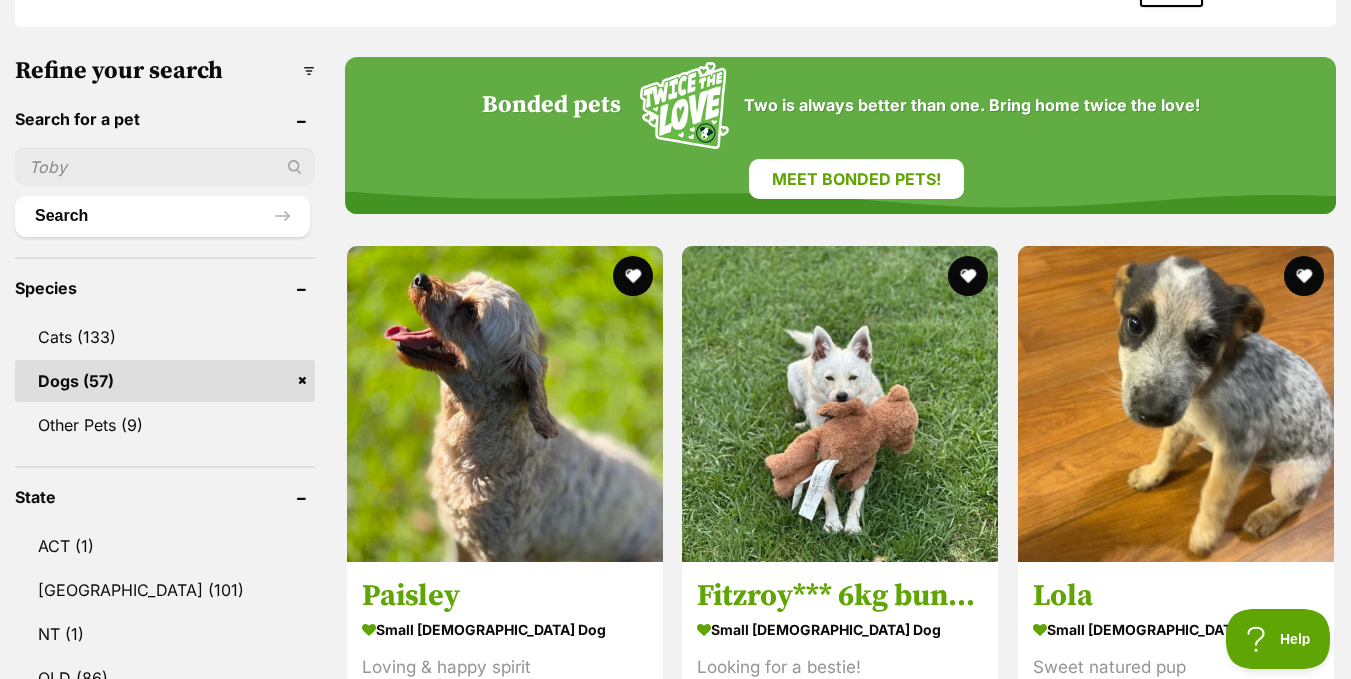 scroll, scrollTop: 0, scrollLeft: 0, axis: both 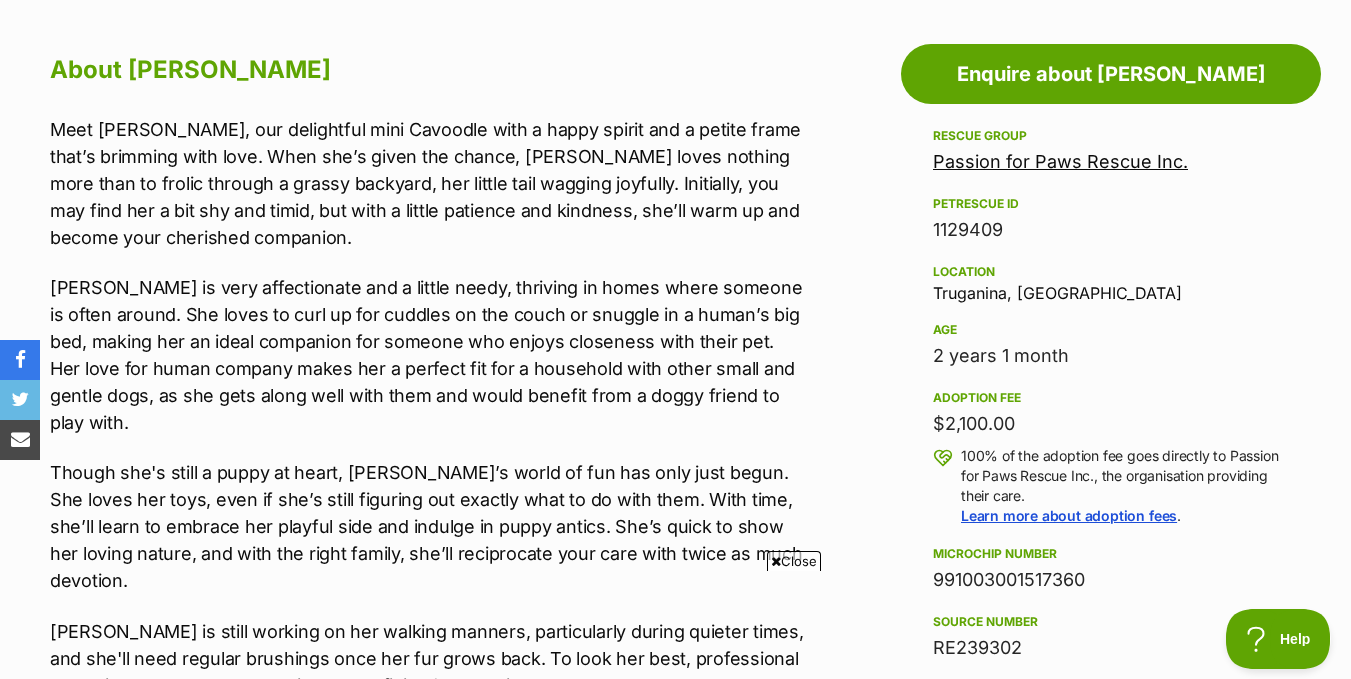 drag, startPoint x: 0, startPoint y: 0, endPoint x: 1364, endPoint y: 168, distance: 1374.3071 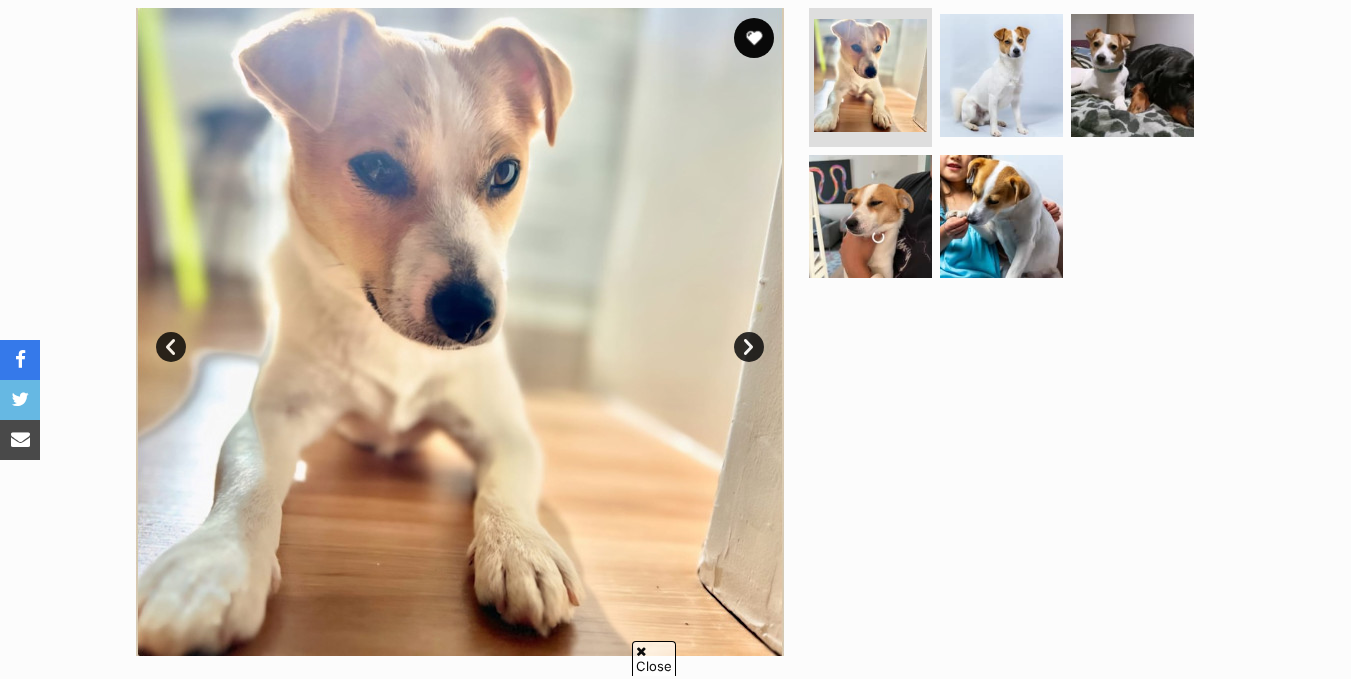 scroll, scrollTop: 703, scrollLeft: 0, axis: vertical 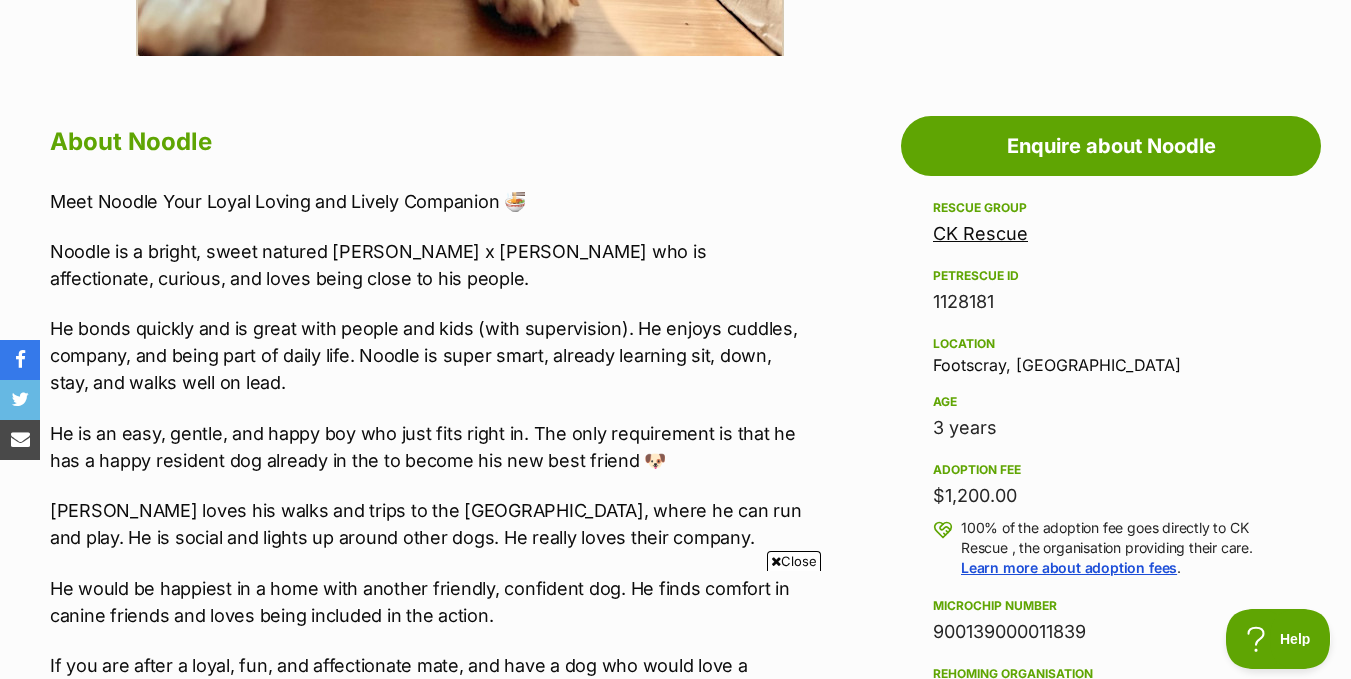 click on "Skip to main content
Log in to favourite this pet
Log in
Or sign up
Search PetRescue
Search for a pet, rescue group or article
Please select PetRescue ID
Pet name
Group
Article
Go
E.g. enter a pet's id into the search.
E.g. enter a pet's name into the search.
E.g. enter a rescue groups's name.
E.g. enter in a keyword to find an article.
Want to remove this pet?
The ‘Removed’ status should only be selected when a pet has been euthanased or died of natural causes whilst in care, or when a pet has been transferred to another rescue organisation.
Learn more about the different pet profile statuses.
Do you still wish to mark this pet as ‘Removed’?
Yes
No
Your pet has been marked as adopted
Another successful adoption - amazing work CK Rescue !
Your pets have been marked as adopted
Preview this message." at bounding box center (675, 1207) 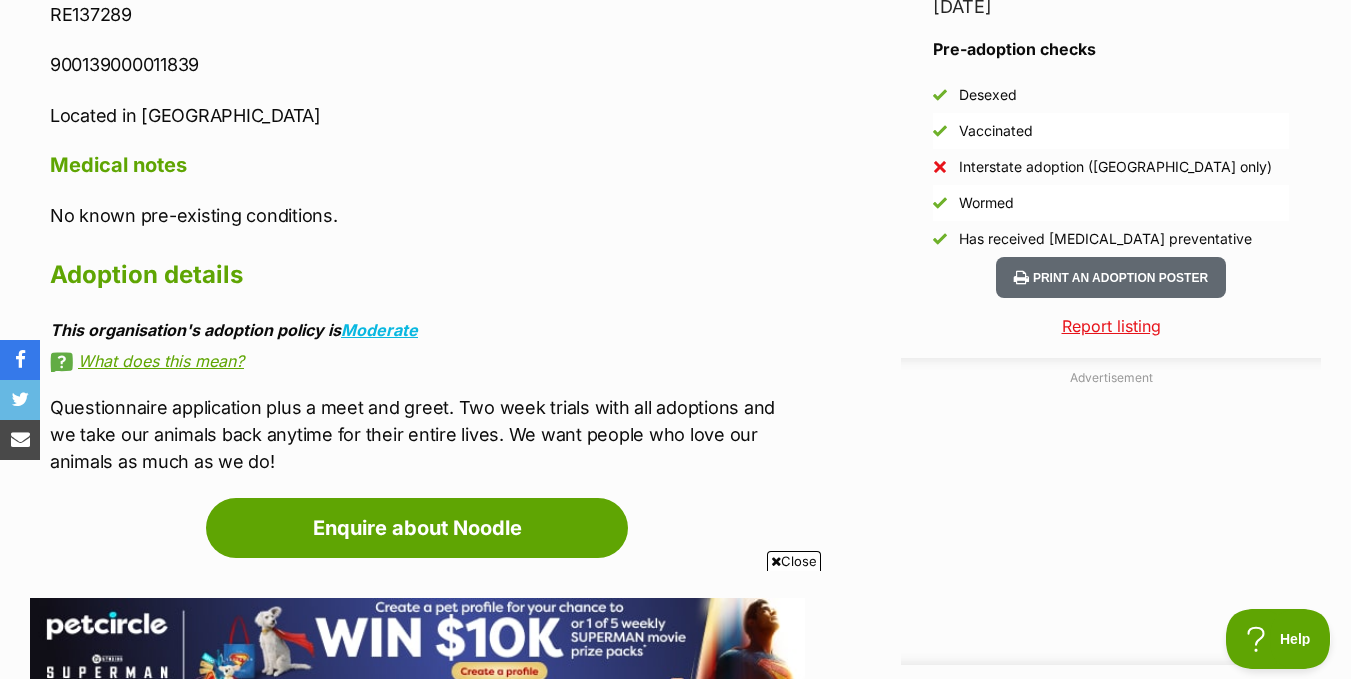 scroll, scrollTop: 1844, scrollLeft: 0, axis: vertical 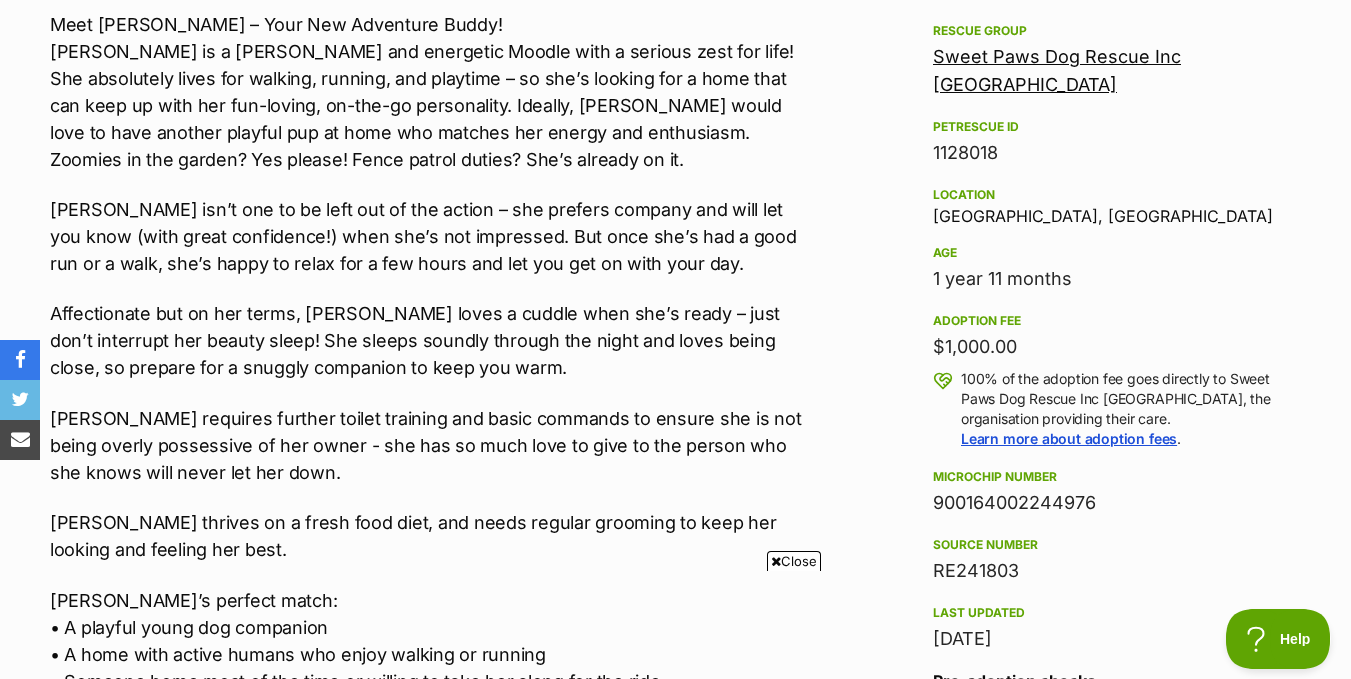 drag, startPoint x: 1365, startPoint y: 143, endPoint x: 1363, endPoint y: 253, distance: 110.01818 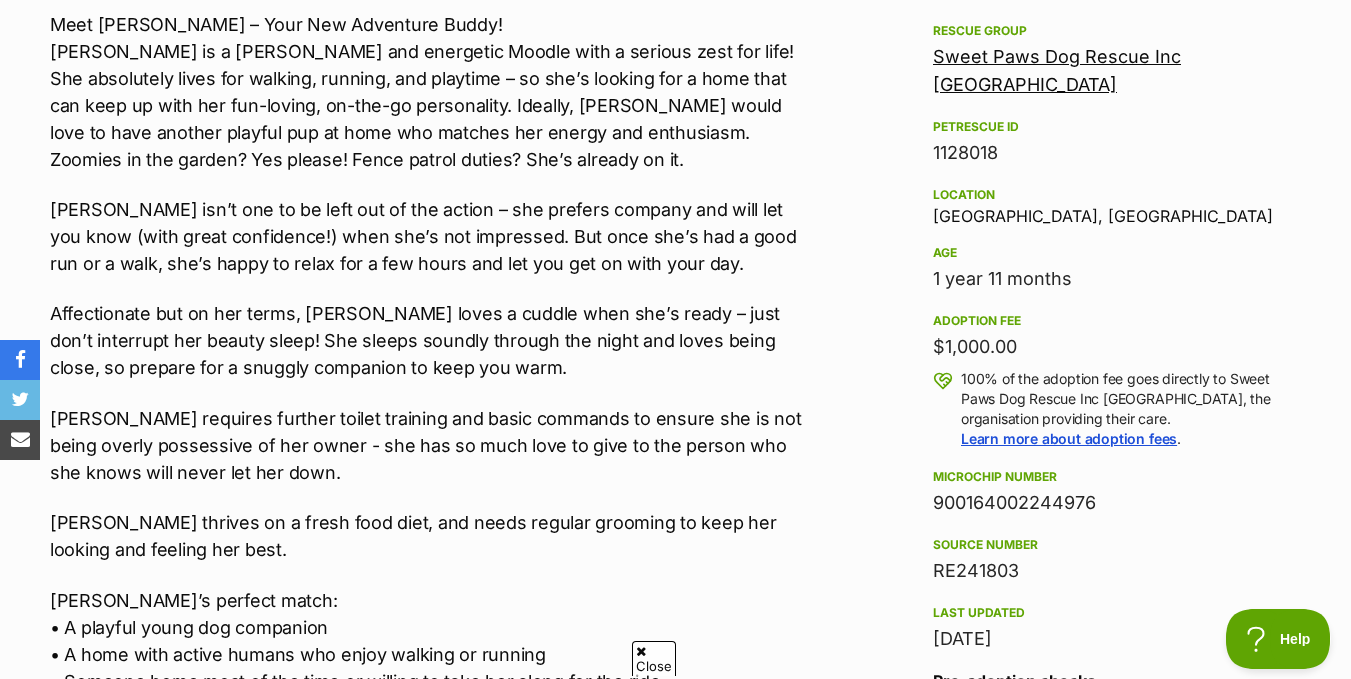 scroll, scrollTop: 0, scrollLeft: 0, axis: both 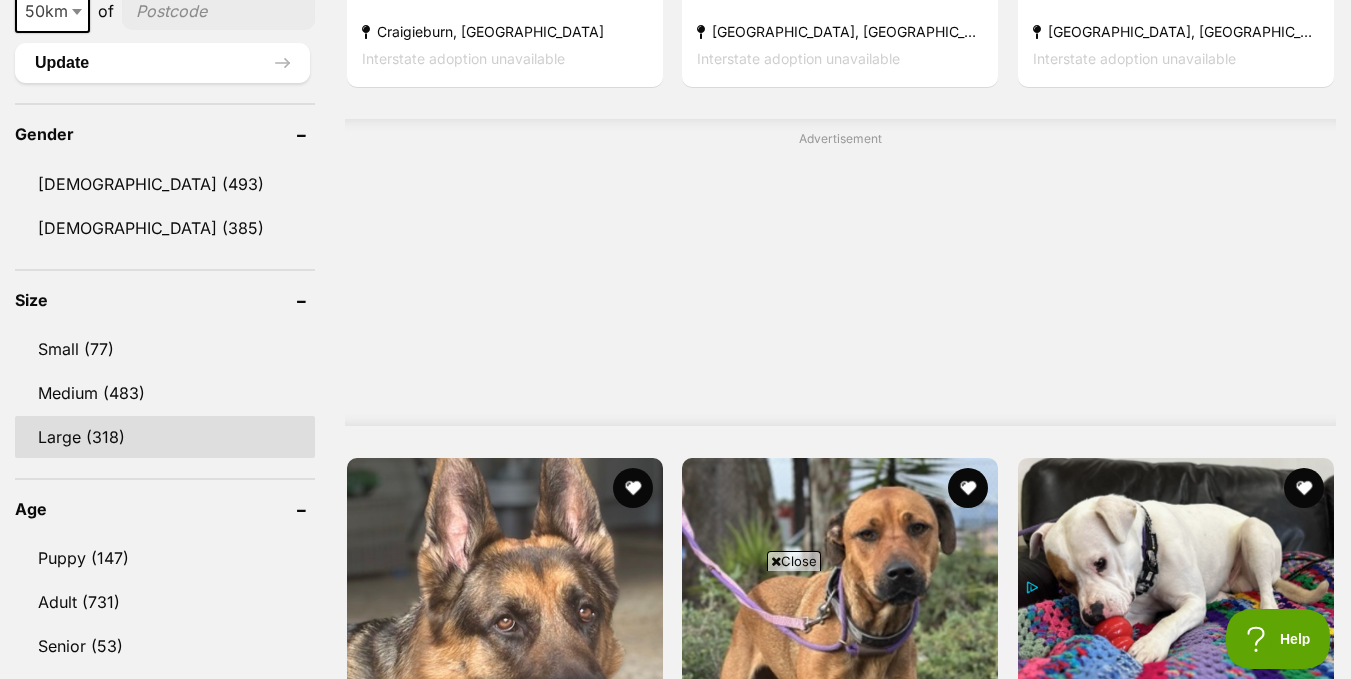 click on "Small (77)" at bounding box center (165, 349) 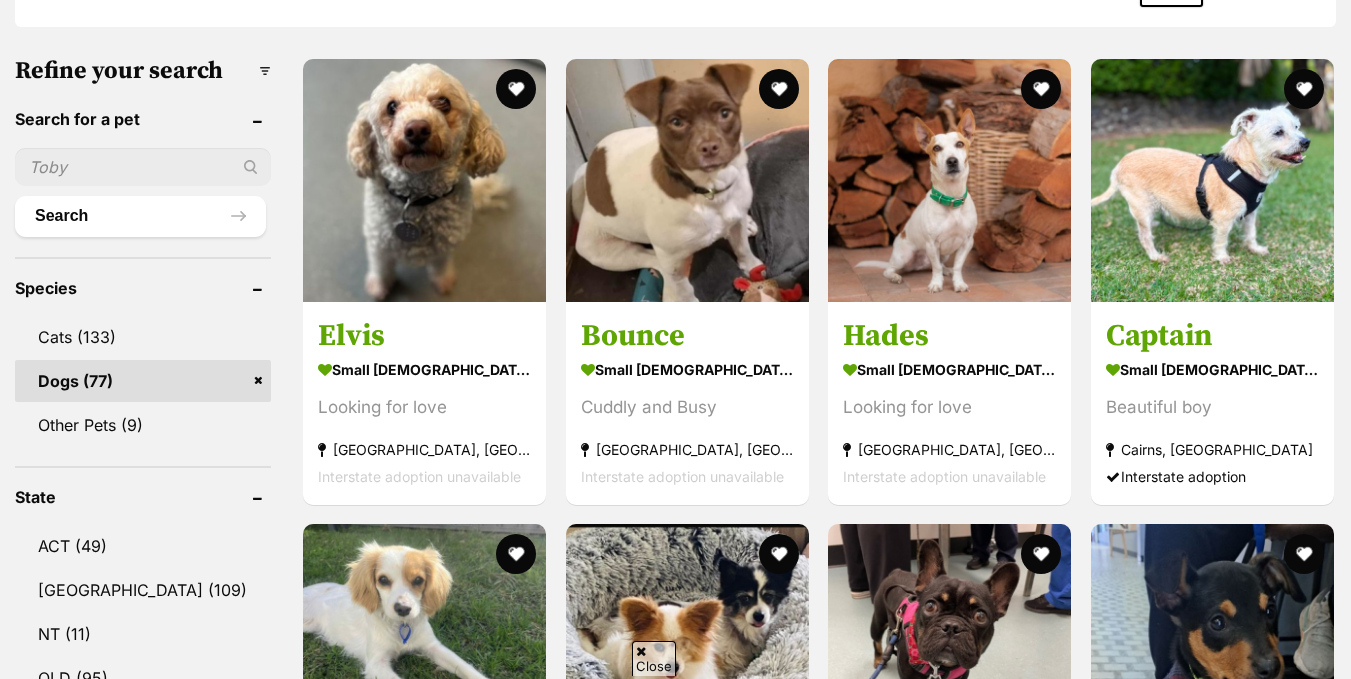 scroll, scrollTop: 594, scrollLeft: 0, axis: vertical 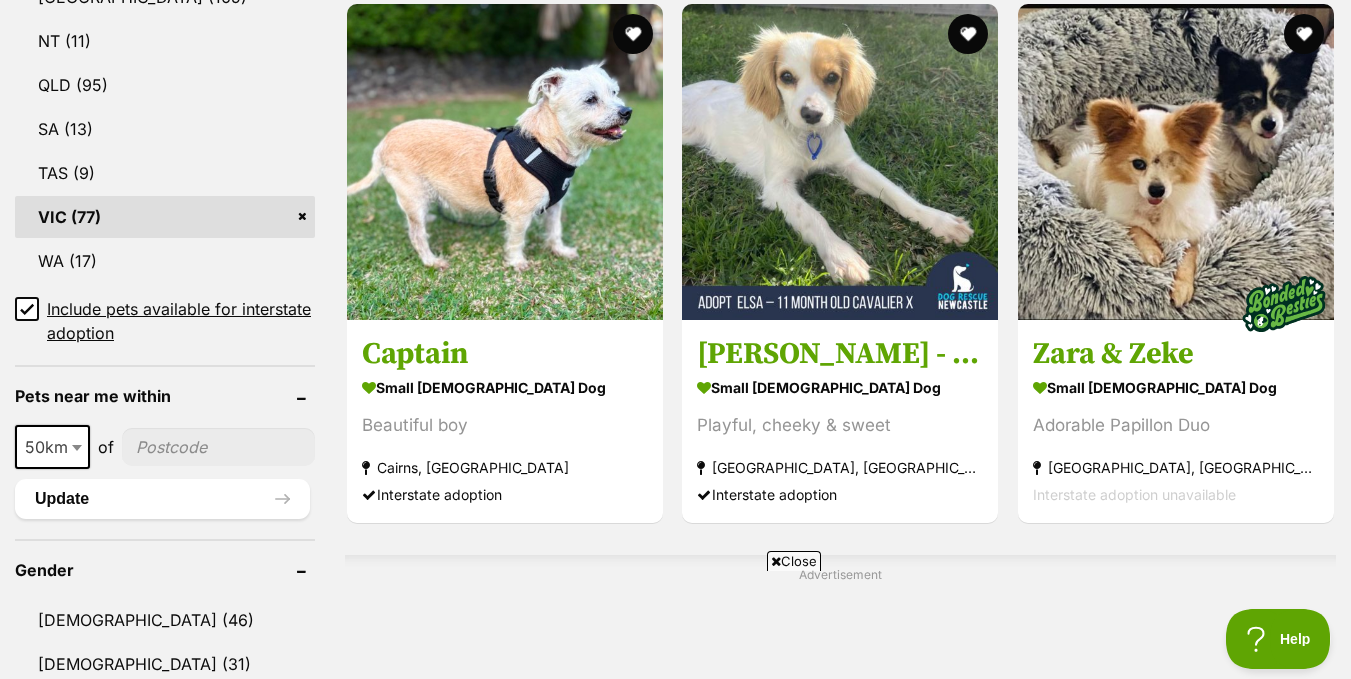 click 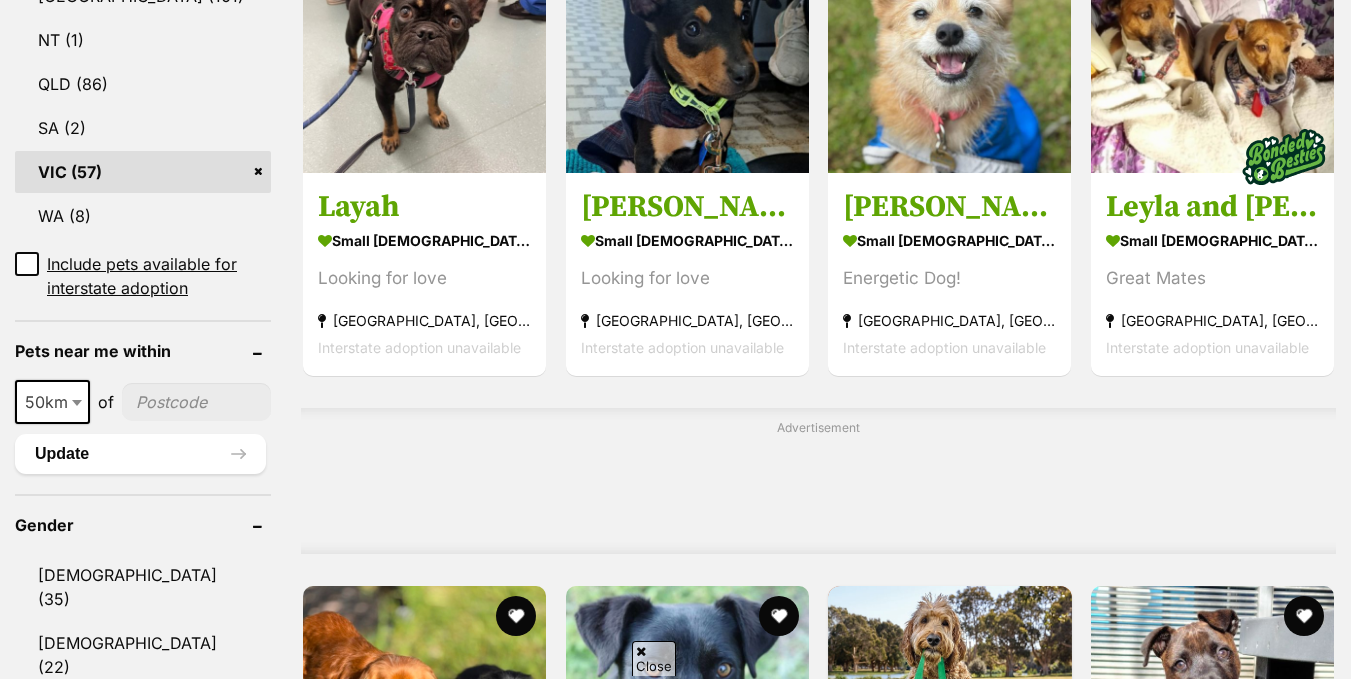 scroll, scrollTop: 1188, scrollLeft: 0, axis: vertical 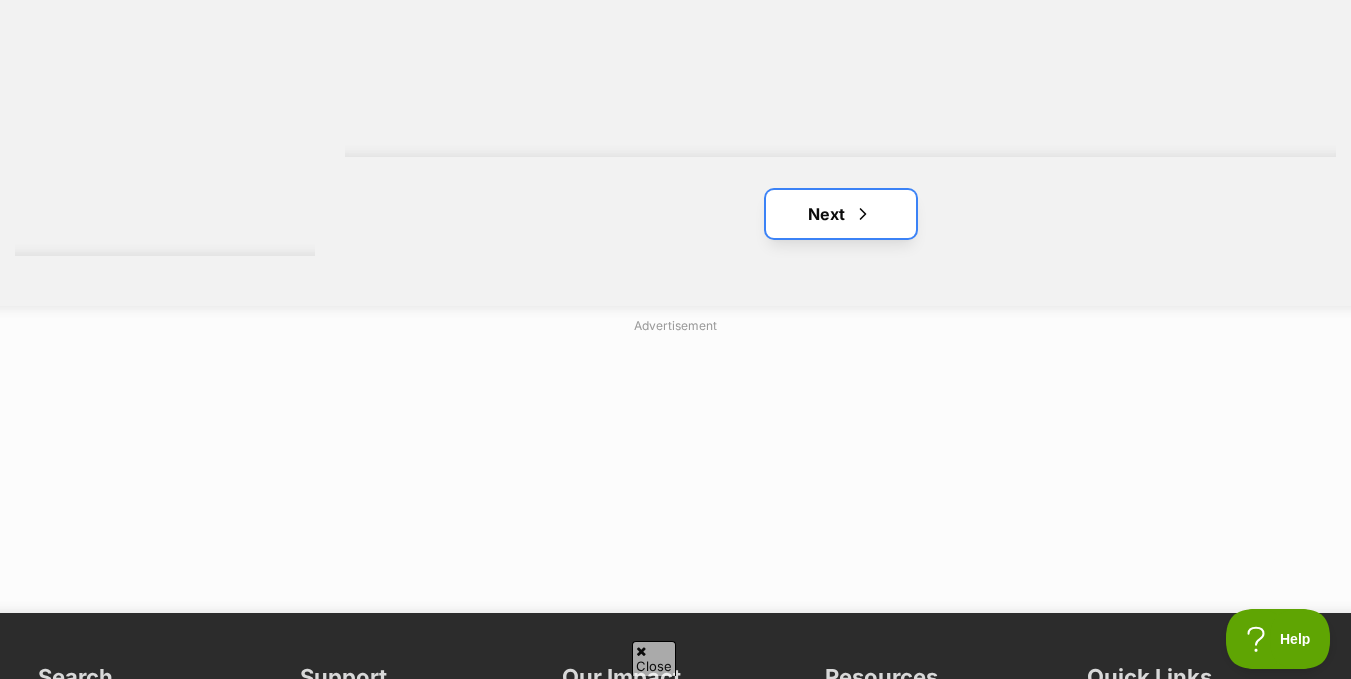 click at bounding box center [863, 214] 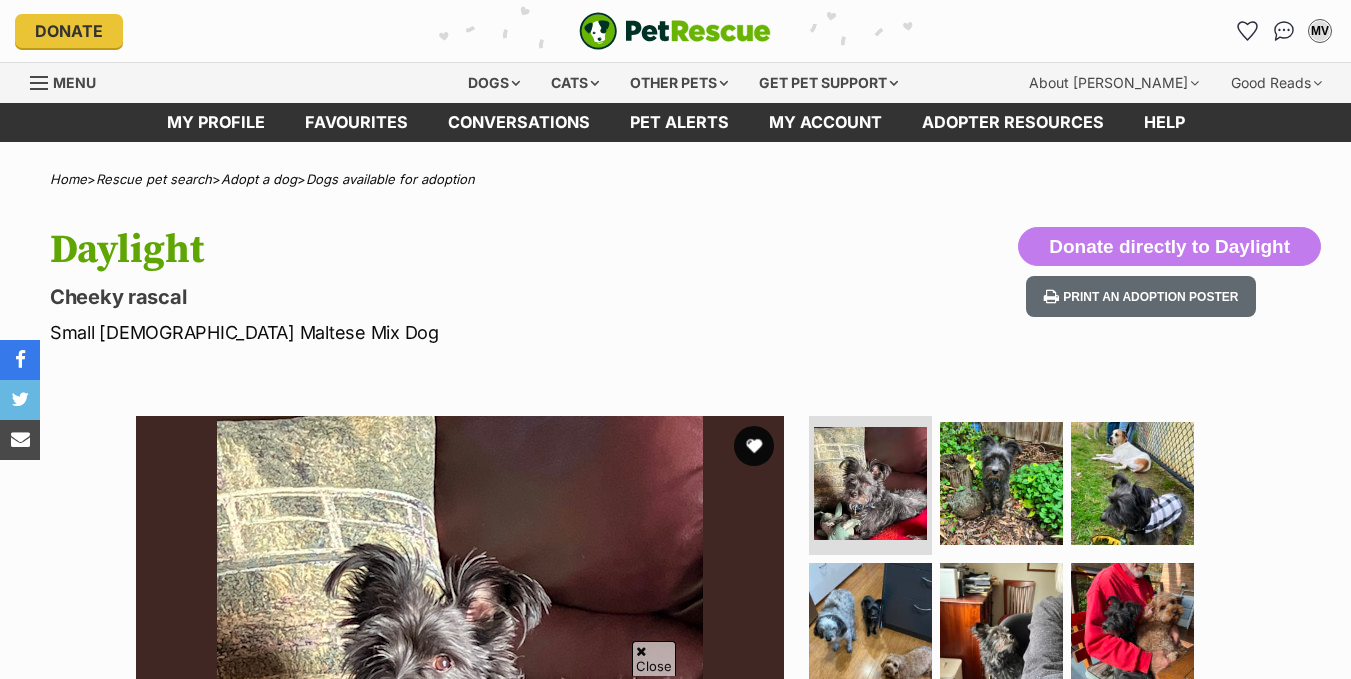 scroll, scrollTop: 594, scrollLeft: 0, axis: vertical 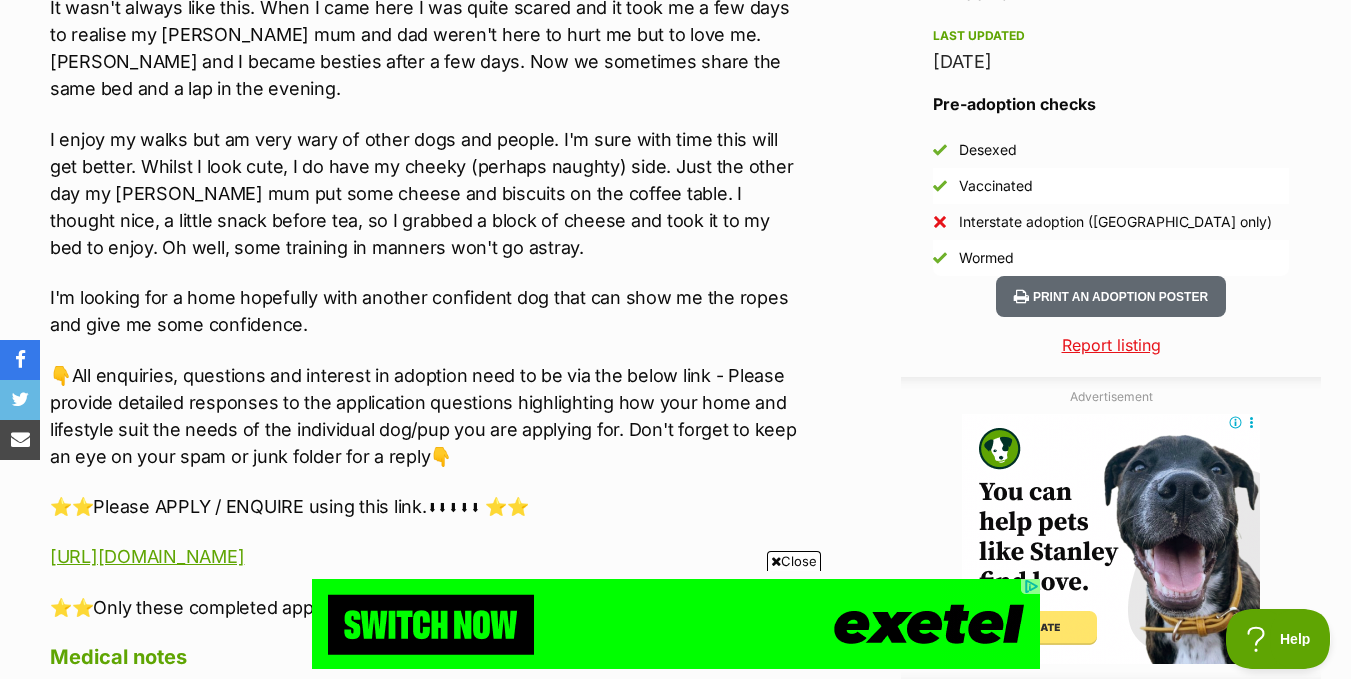 drag, startPoint x: 1365, startPoint y: 163, endPoint x: 1365, endPoint y: 318, distance: 155 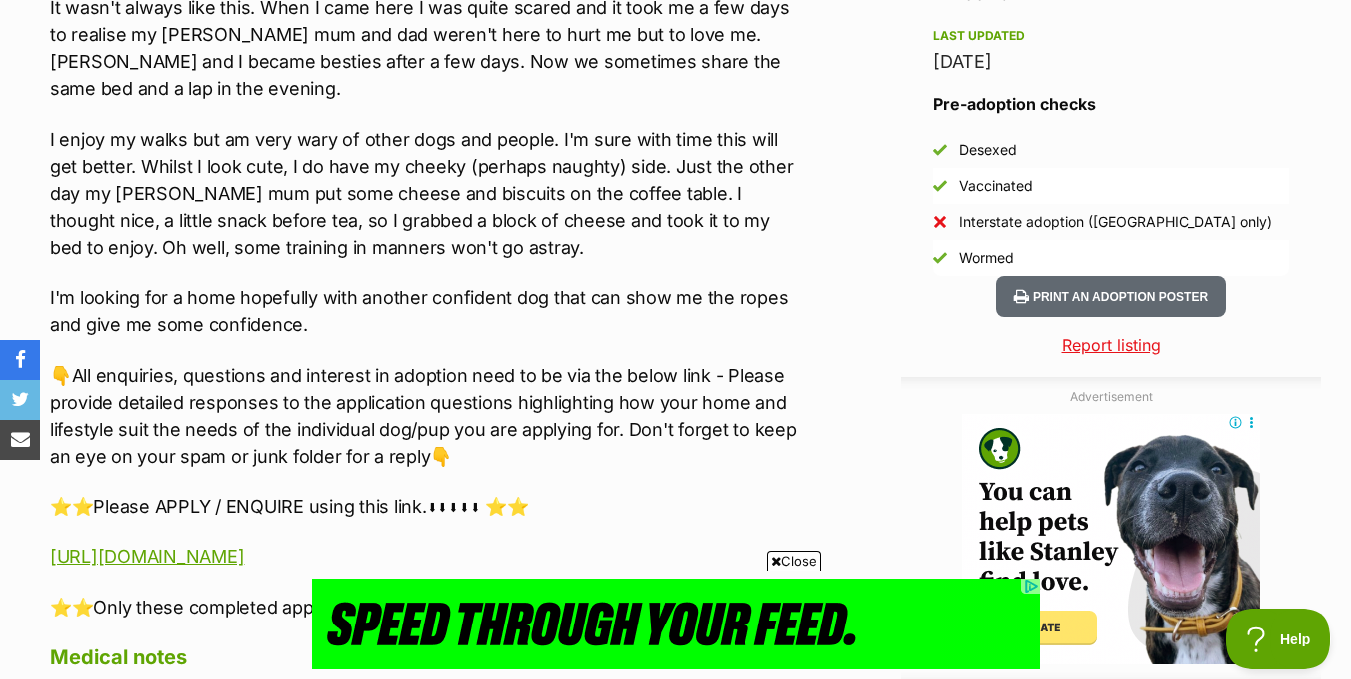 click on "Skip to main content
Log in to favourite this pet
Log in
Or sign up
Search PetRescue
Search for a pet, rescue group or article
Please select PetRescue ID
Pet name
Group
Article
Go
E.g. enter a pet's id into the search.
E.g. enter a pet's name into the search.
E.g. enter a rescue groups's name.
E.g. enter in a keyword to find an article.
Want to remove this pet?
The ‘Removed’ status should only be selected when a pet has been euthanased or died of natural causes whilst in care, or when a pet has been transferred to another rescue organisation.
Learn more about the different pet profile statuses.
Do you still wish to mark this pet as ‘Removed’?
Yes
No
Your pet has been marked as adopted
Another successful adoption - amazing work Starting Over Dog Rescue!
Your pets have been marked as adopted" at bounding box center [675, 714] 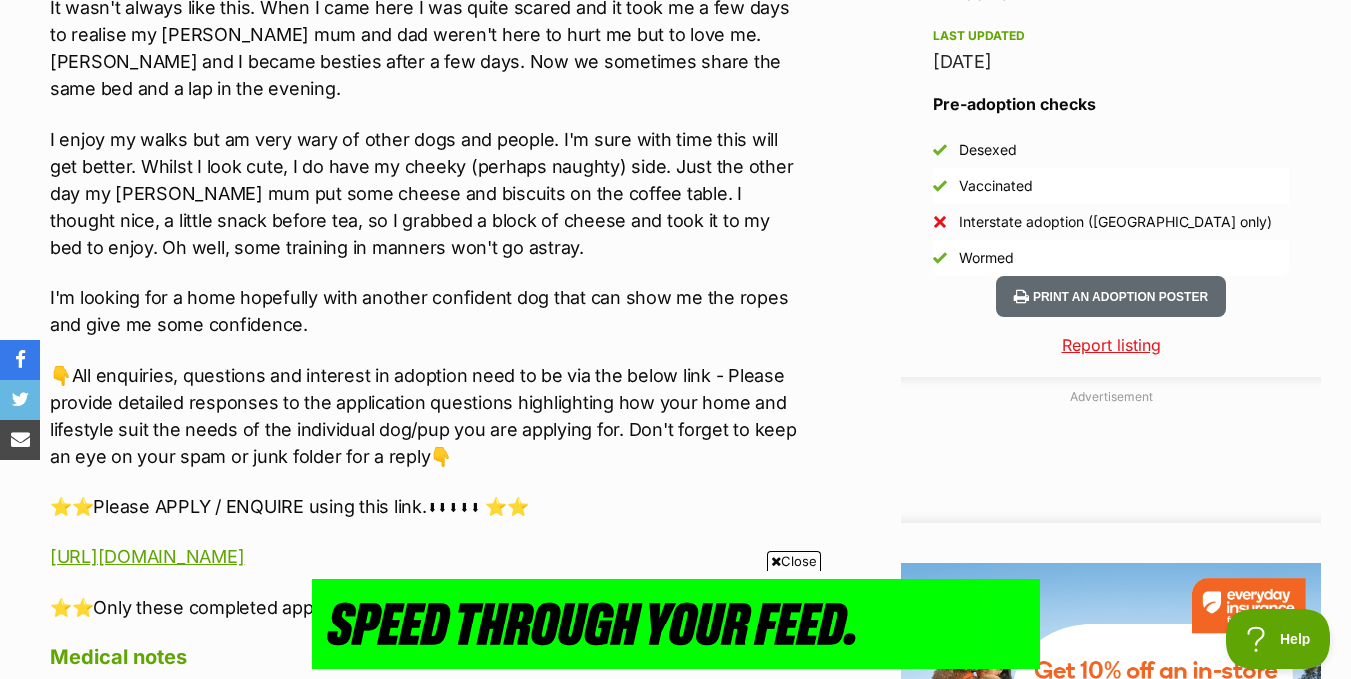 scroll, scrollTop: 0, scrollLeft: 0, axis: both 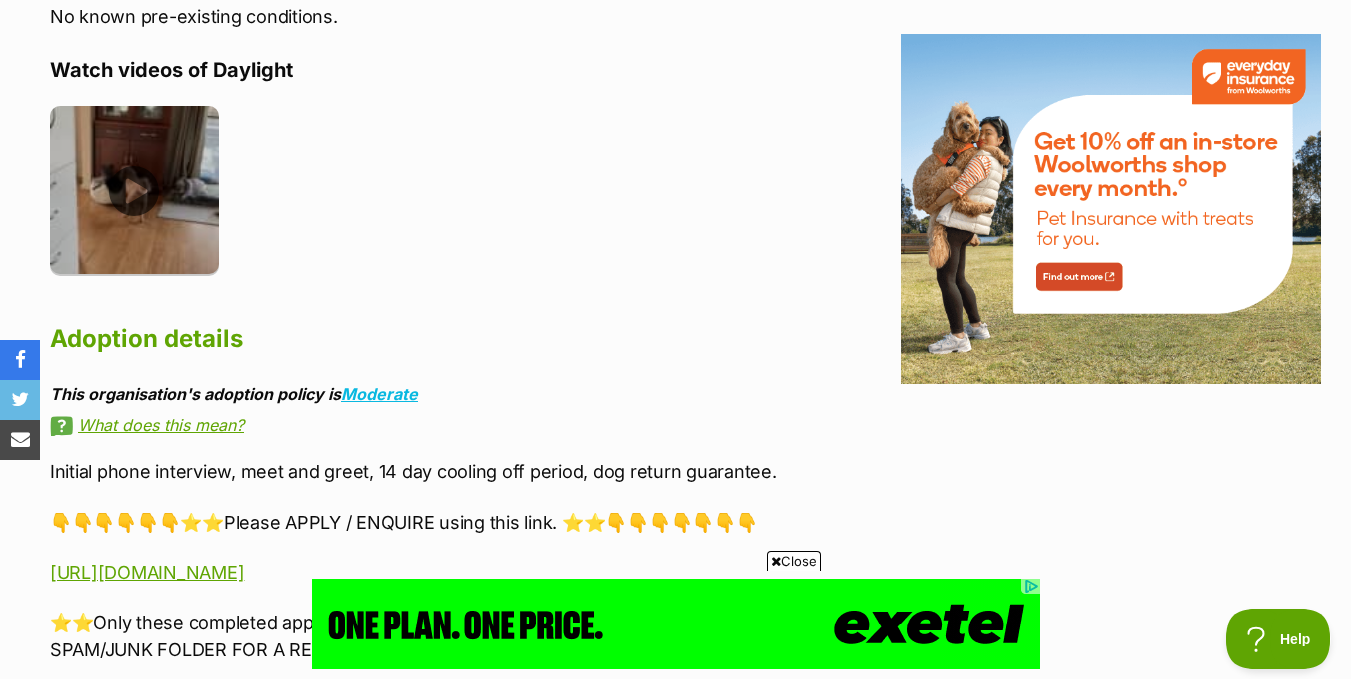 click at bounding box center [134, 190] 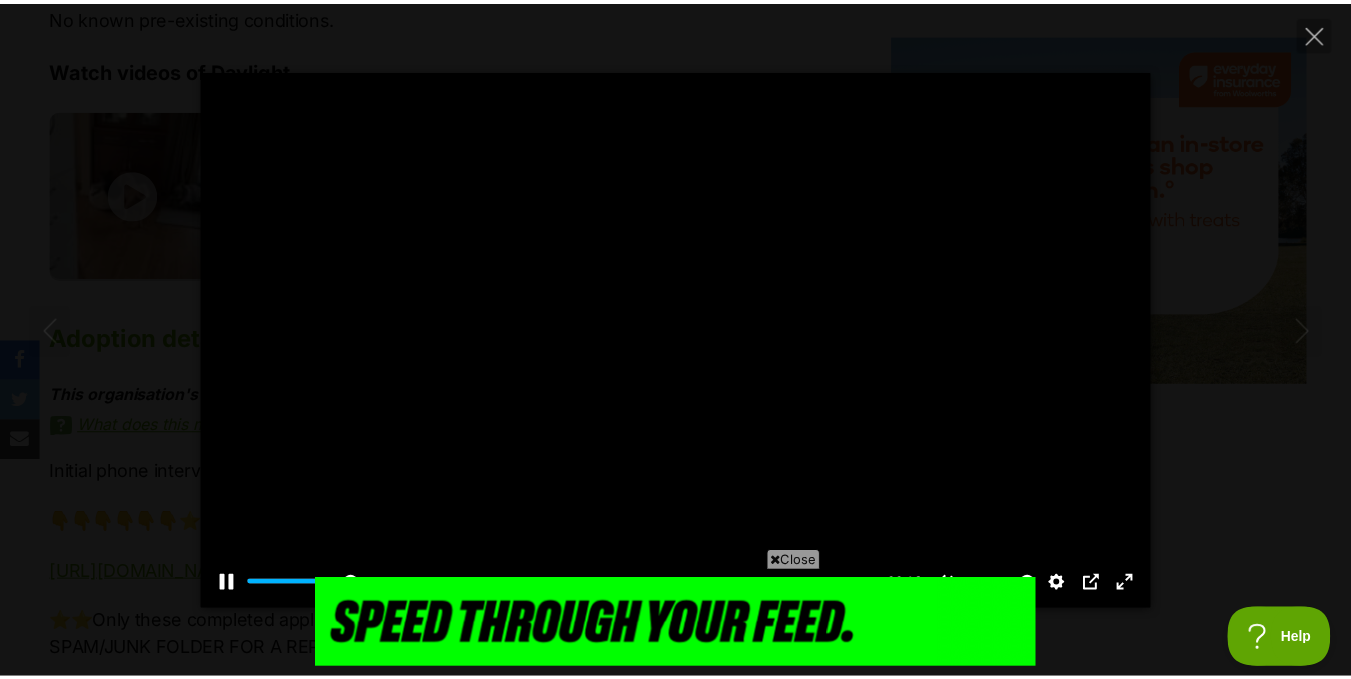 scroll, scrollTop: 0, scrollLeft: 0, axis: both 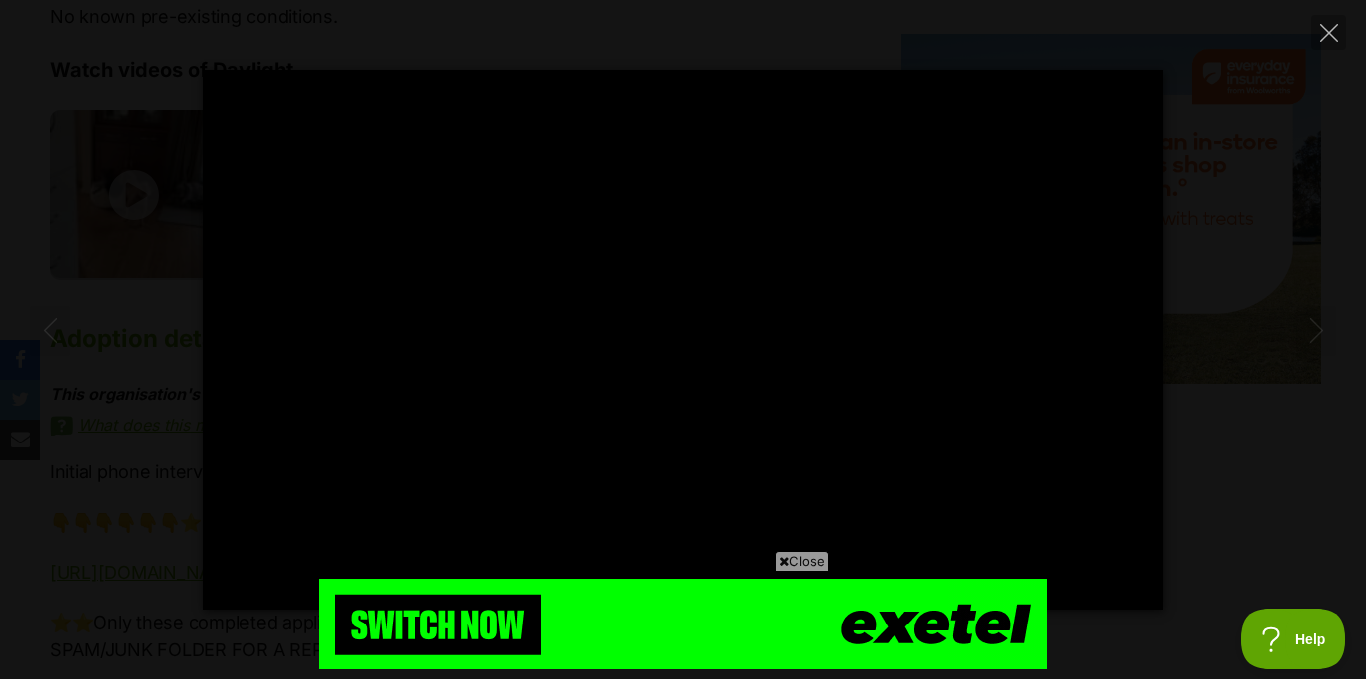 click on "Close" at bounding box center (802, 561) 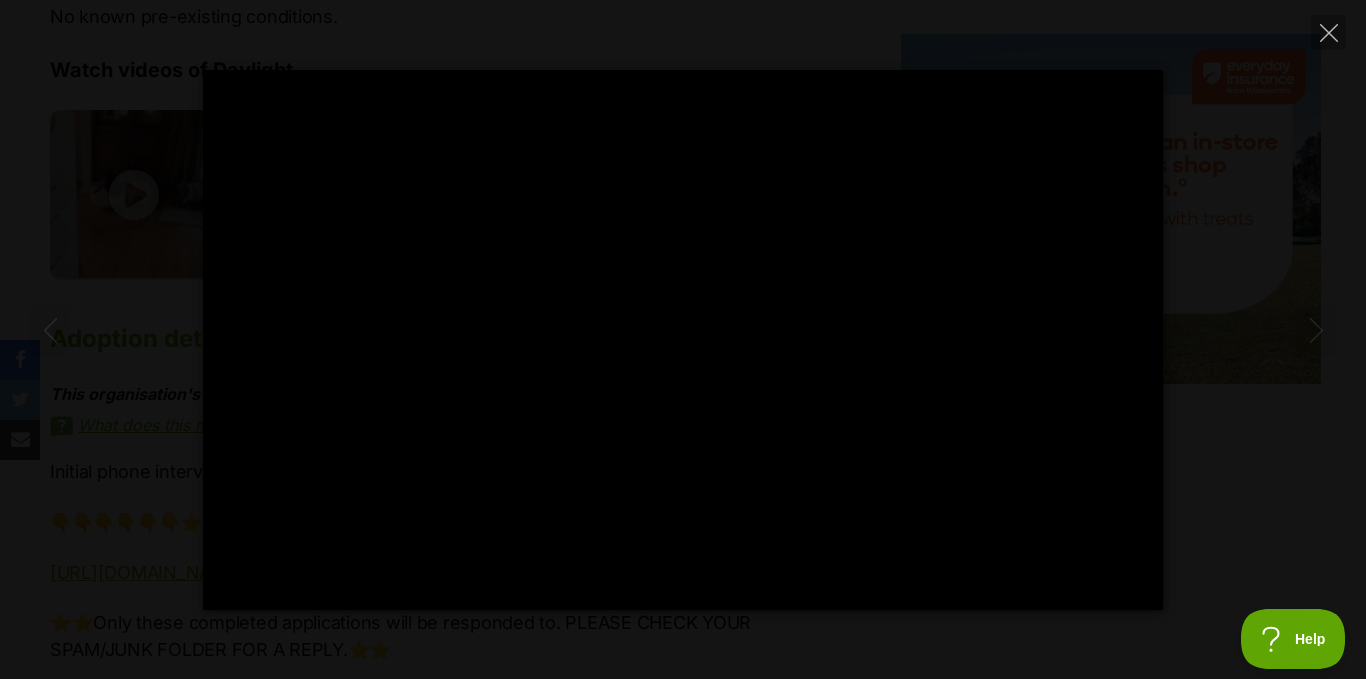 type on "100" 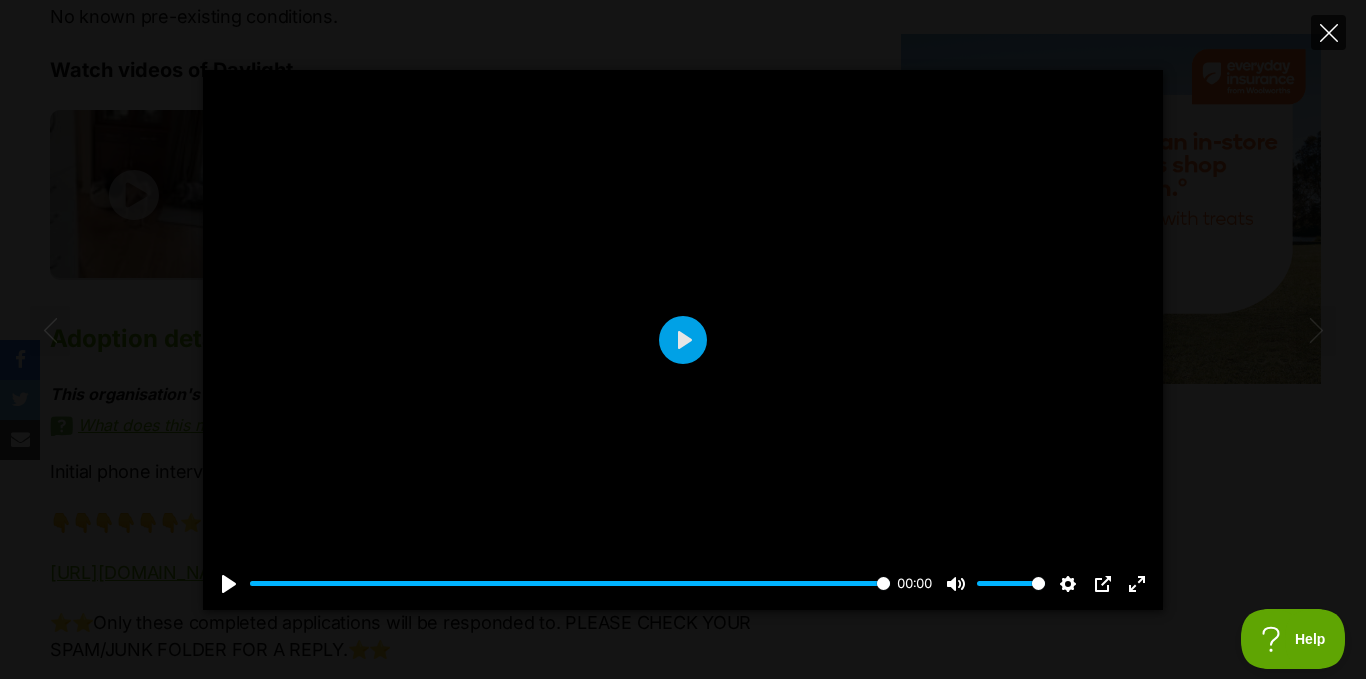 click 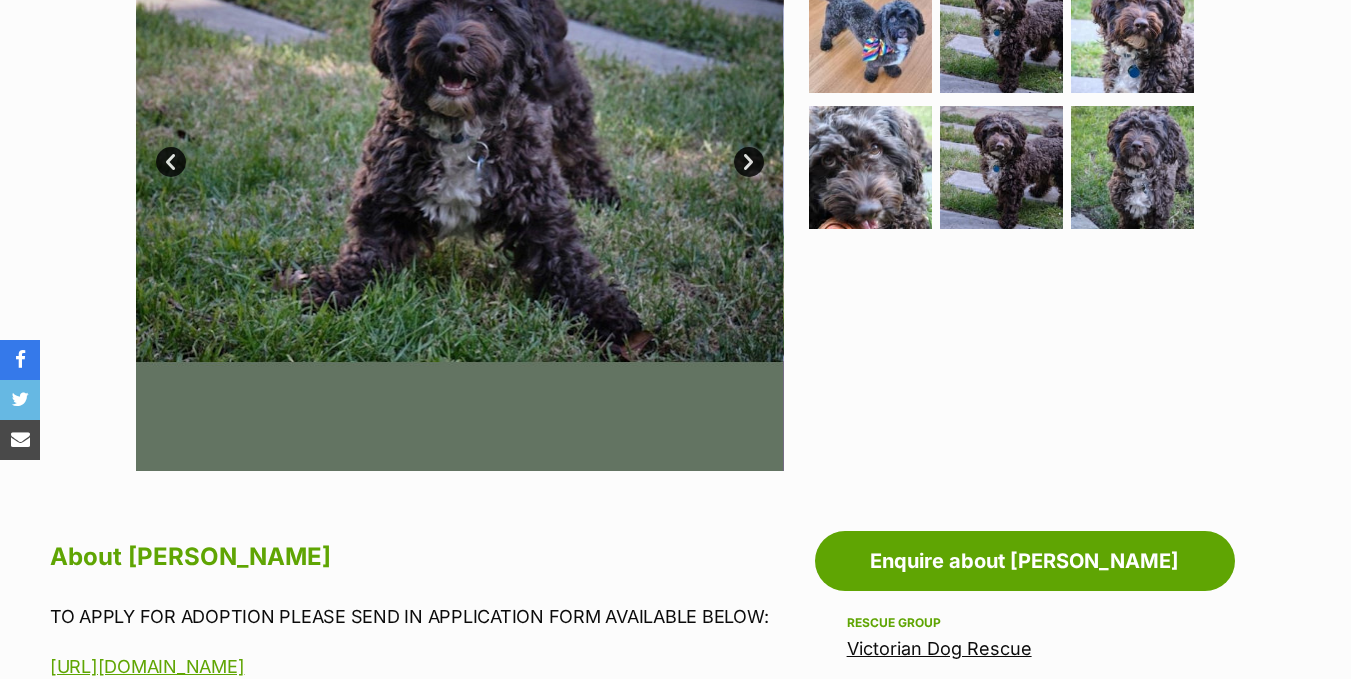 scroll, scrollTop: 1187, scrollLeft: 0, axis: vertical 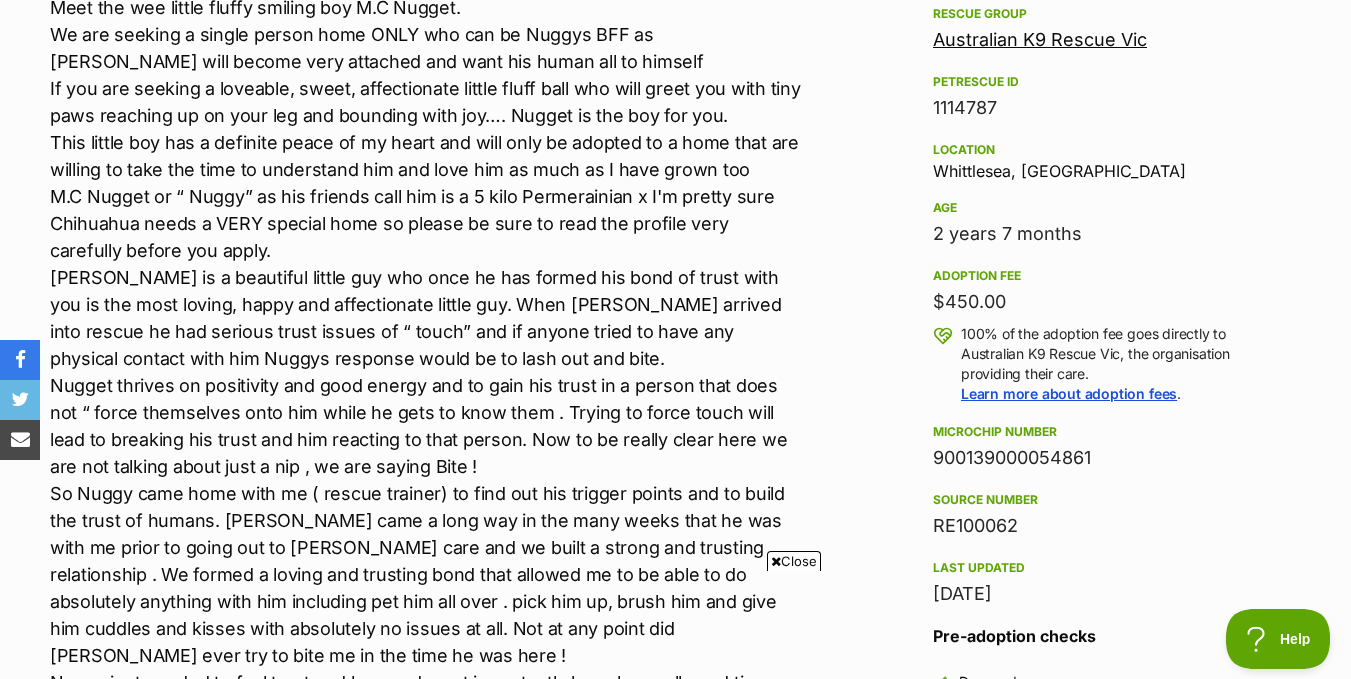 click on "Skip to main content
Log in to favourite this pet
Log in
Or sign up
Search PetRescue
Search for a pet, rescue group or article
Please select PetRescue ID
Pet name
Group
Article
Go
E.g. enter a pet's id into the search.
E.g. enter a pet's name into the search.
E.g. enter a rescue groups's name.
E.g. enter in a keyword to find an article.
Want to remove this pet?
The ‘Removed’ status should only be selected when a pet has been euthanased or died of [MEDICAL_DATA] whilst in care, or when a pet has been transferred to another rescue organisation.
Learn more about the different pet profile statuses.
Do you still wish to mark this pet as ‘Removed’?
Yes
No
Your pet has been marked as adopted
Another successful adoption - amazing work Australian K9 Rescue Vic!
Your pets have been marked as adopted" at bounding box center (675, 1788) 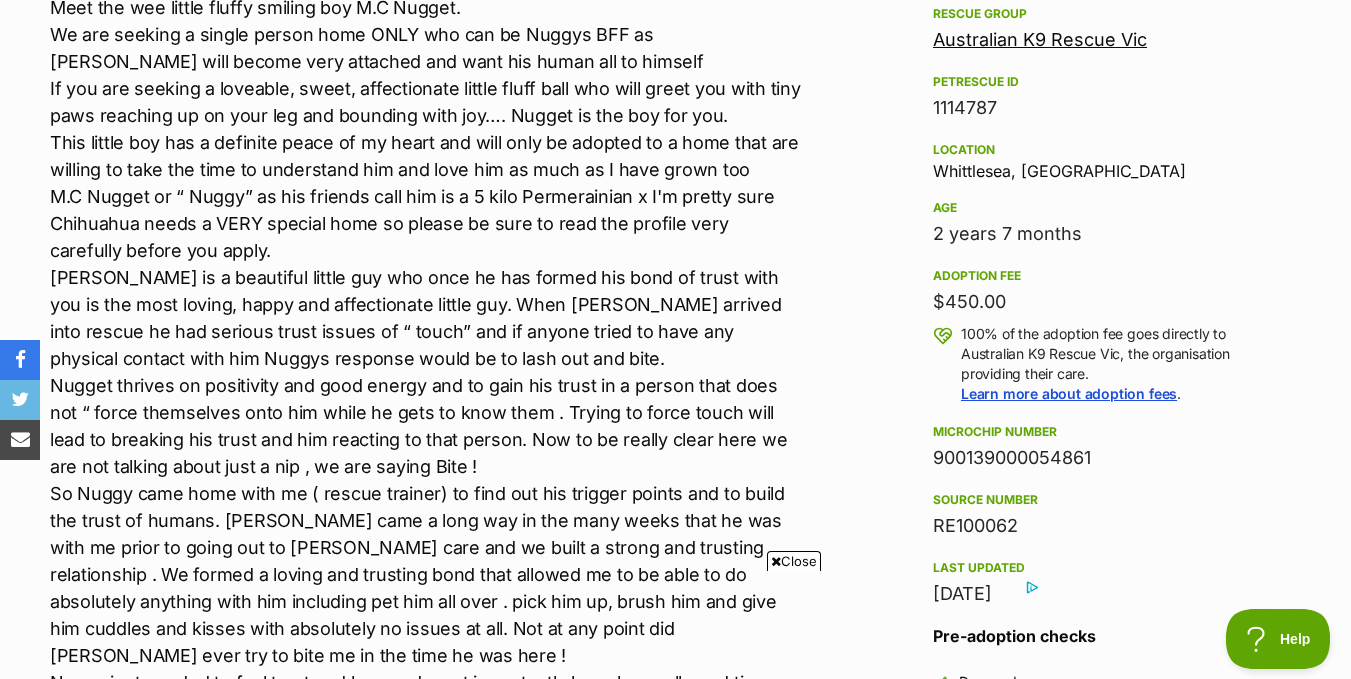 scroll, scrollTop: 0, scrollLeft: 0, axis: both 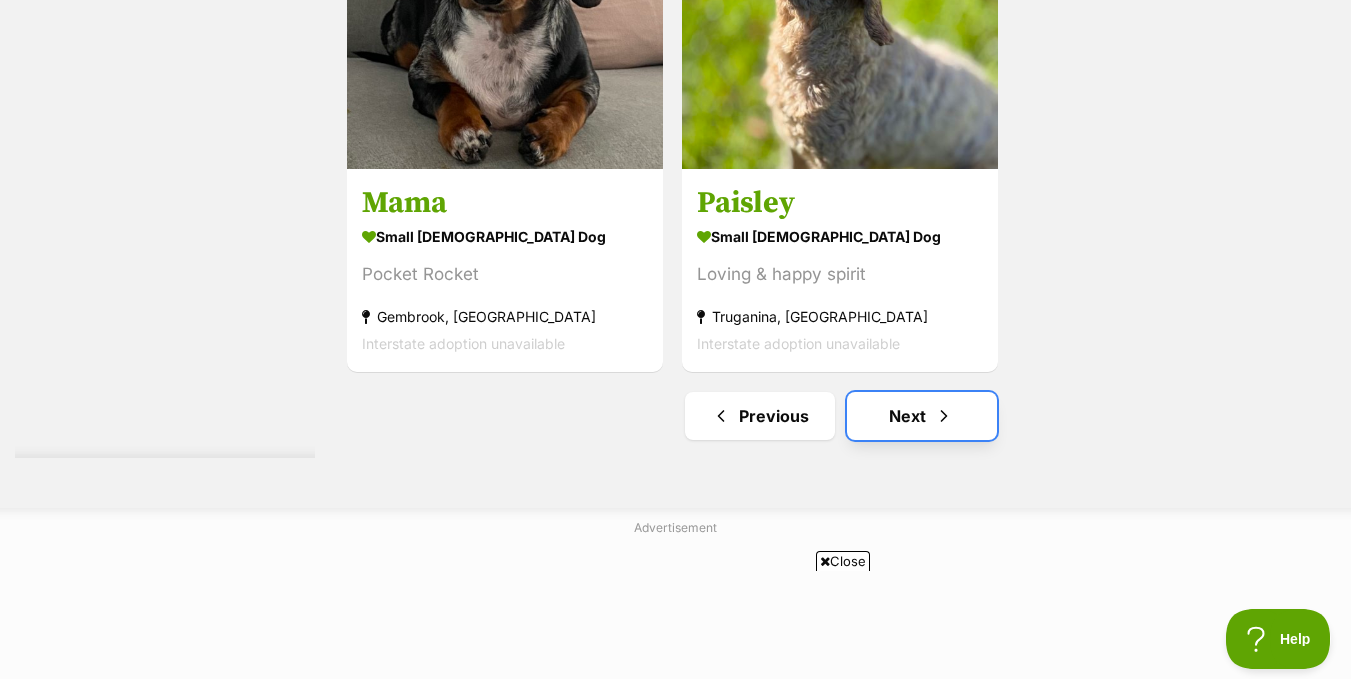 click on "Next" at bounding box center (922, 416) 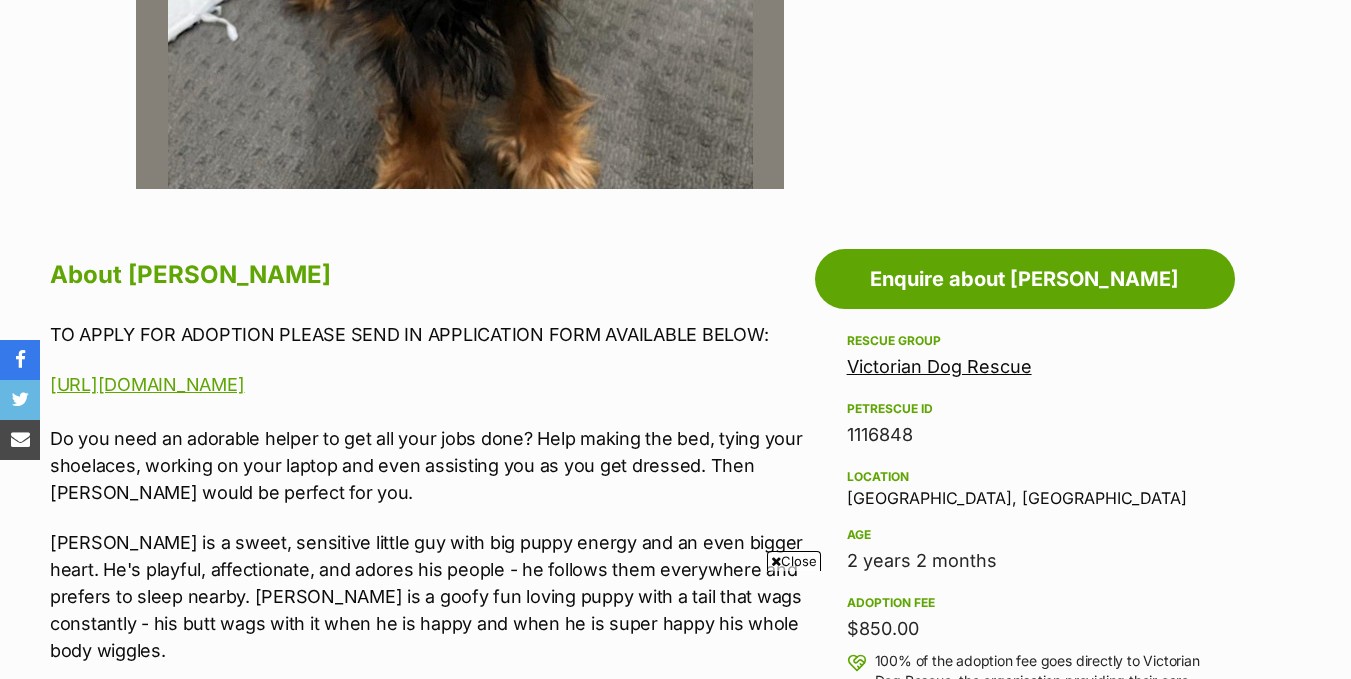 scroll, scrollTop: 875, scrollLeft: 0, axis: vertical 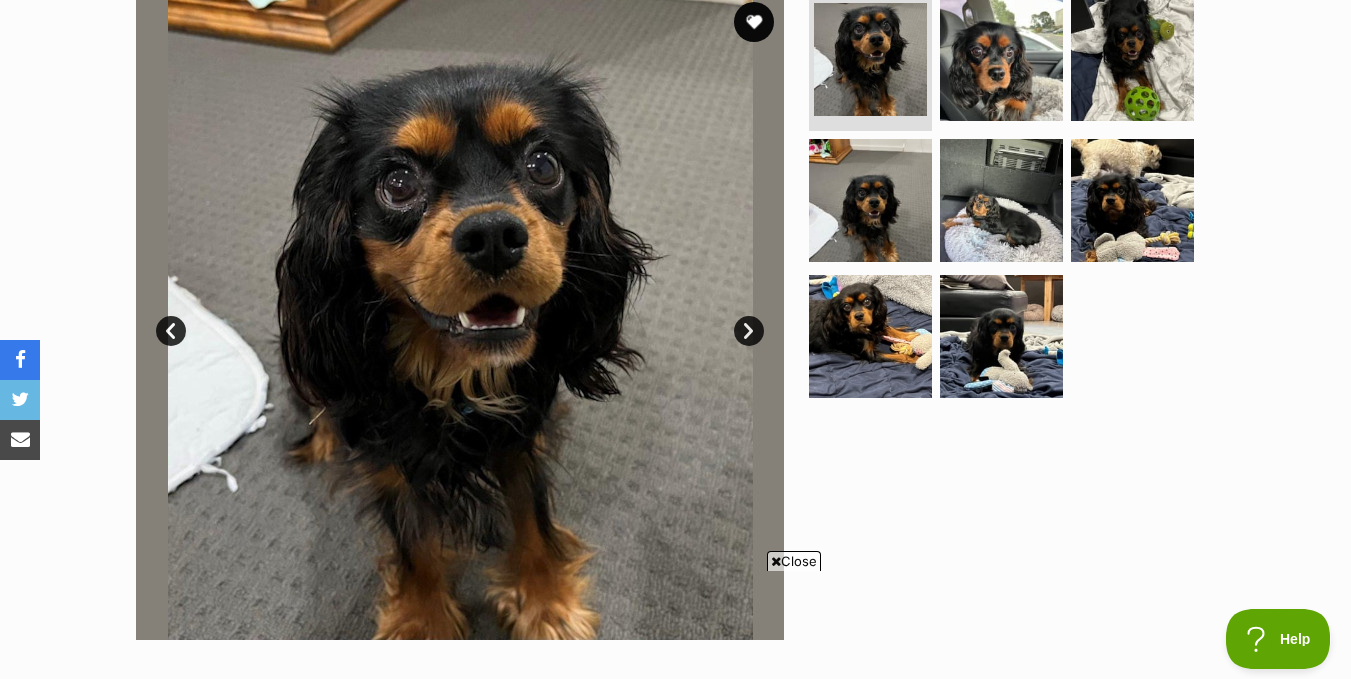 click on "Skip to main content
Log in to favourite this pet
Log in
Or sign up
Search PetRescue
Search for a pet, rescue group or article
Please select PetRescue ID
Pet name
Group
Article
Go
E.g. enter a pet's id into the search.
E.g. enter a pet's name into the search.
E.g. enter a rescue groups's name.
E.g. enter in a keyword to find an article.
Want to remove this pet?
The ‘Removed’ status should only be selected when a pet has been euthanased or died of natural causes whilst in care, or when a pet has been transferred to another rescue organisation.
Learn more about the different pet profile statuses.
Do you still wish to mark this pet as ‘Removed’?
Yes
No
Your pet has been marked as adopted
Another successful adoption - amazing work Victorian Dog Rescue!
Your pets have been marked as adopted" at bounding box center (675, 2636) 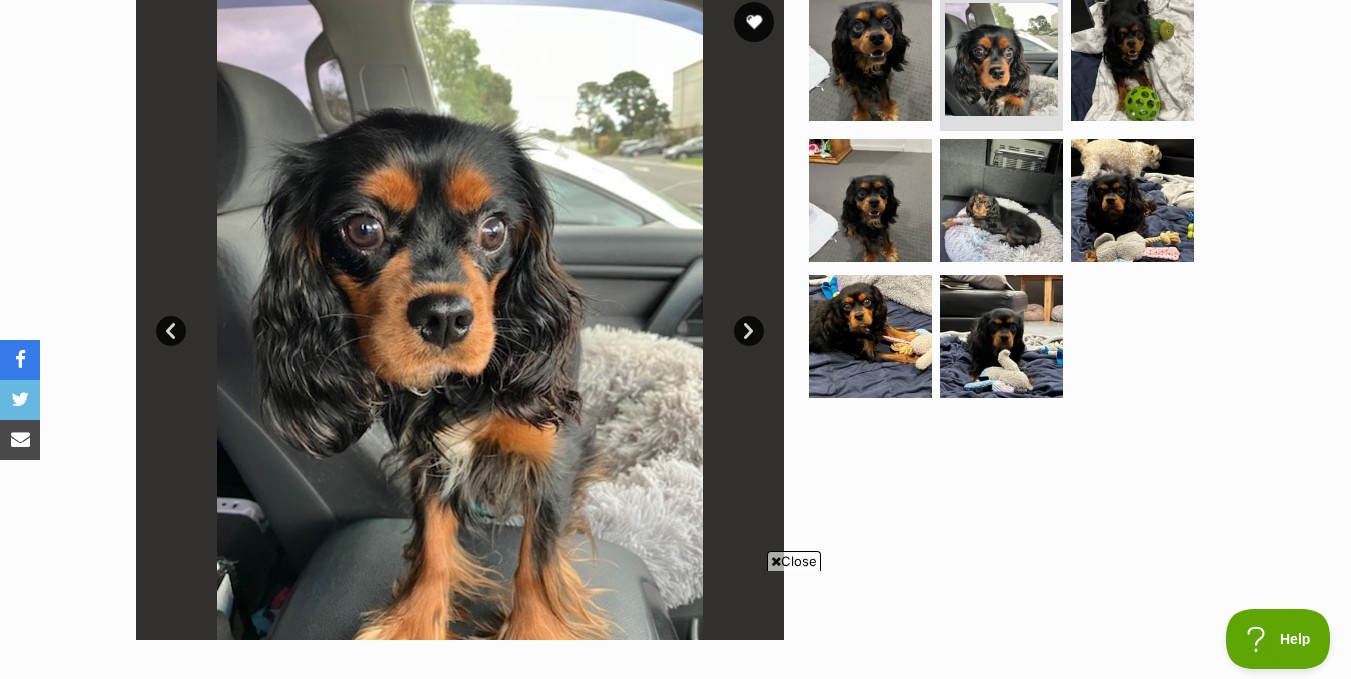 click on "Next" at bounding box center [749, 331] 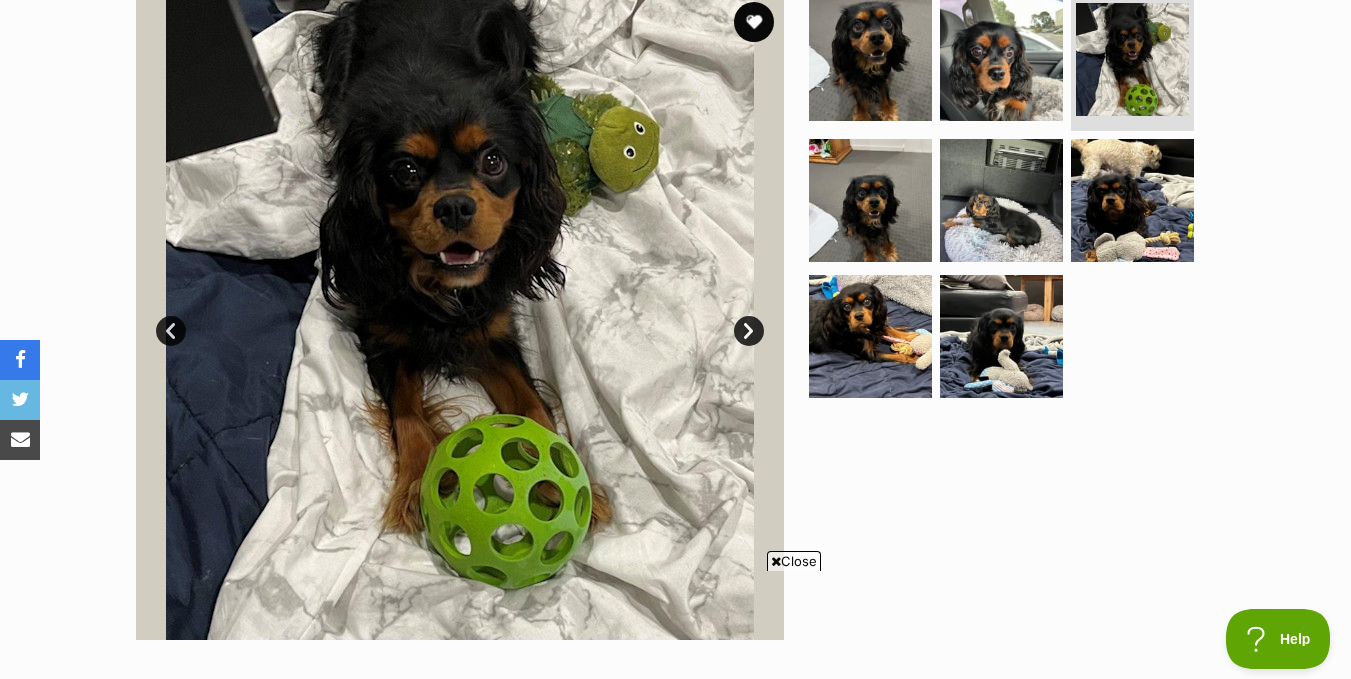 click on "Next" at bounding box center (749, 331) 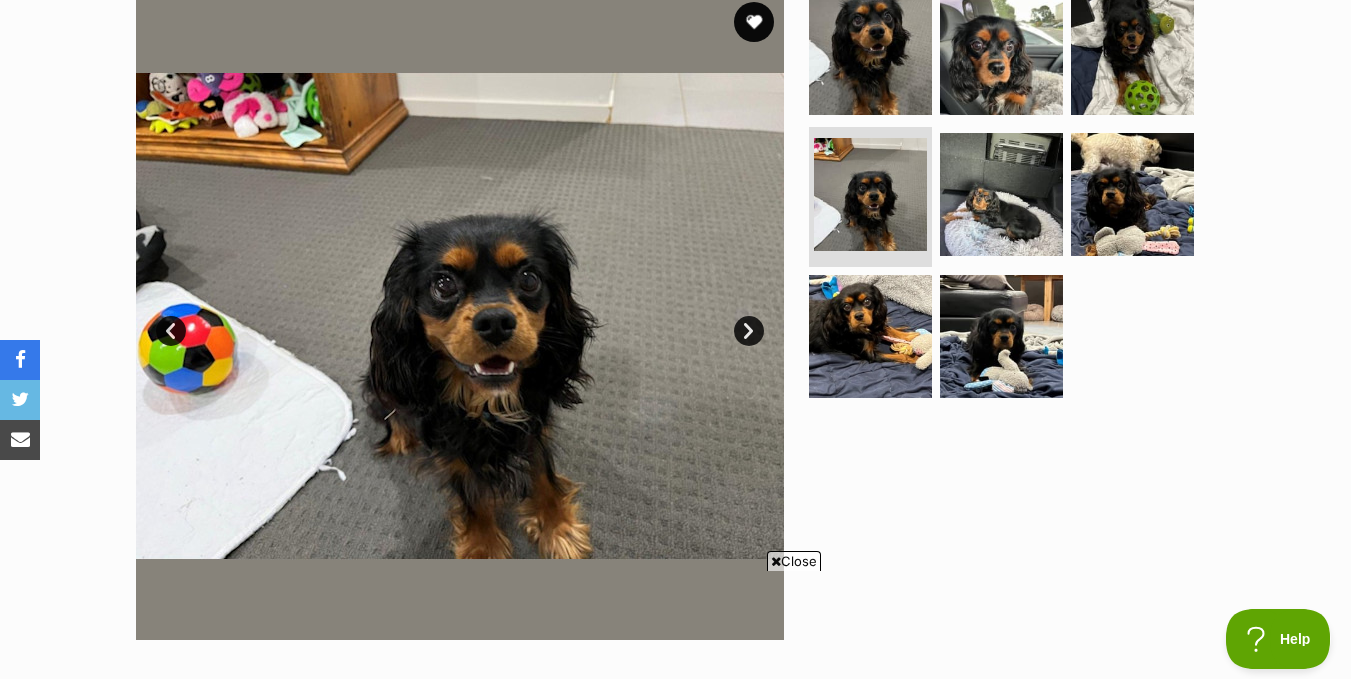 click on "Next" at bounding box center (749, 331) 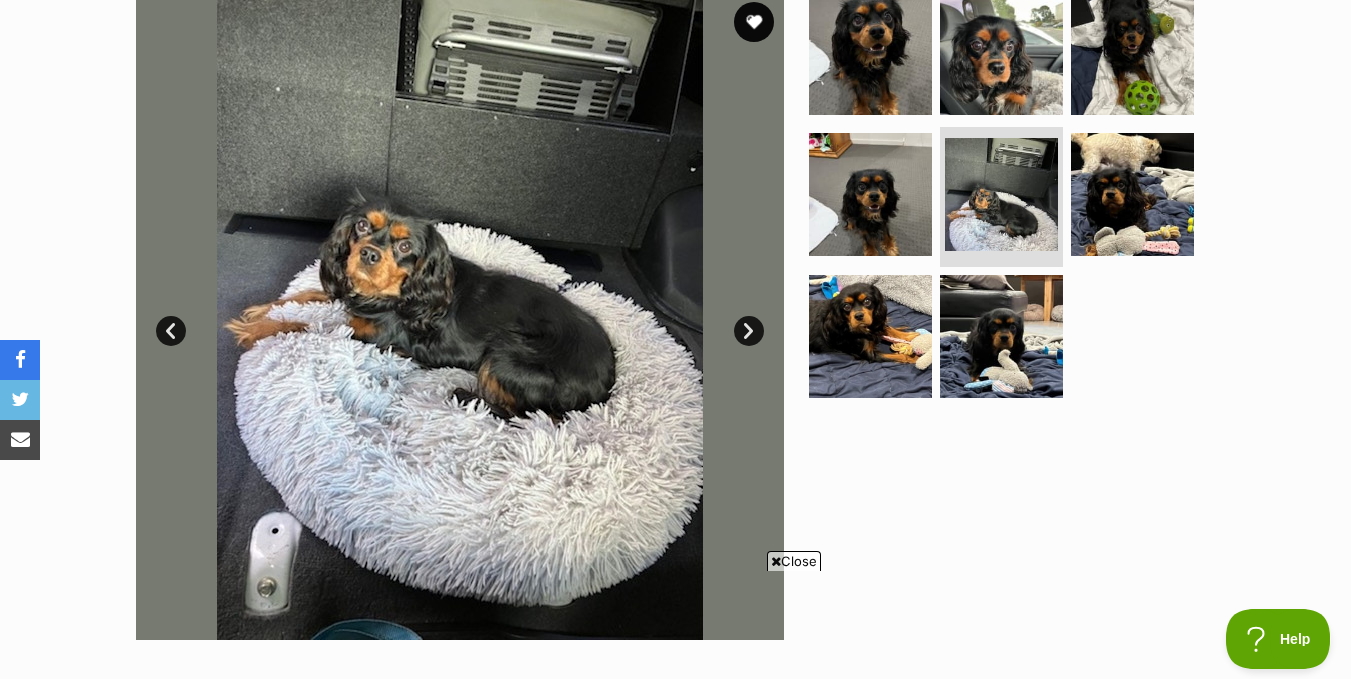 click on "Next" at bounding box center [749, 331] 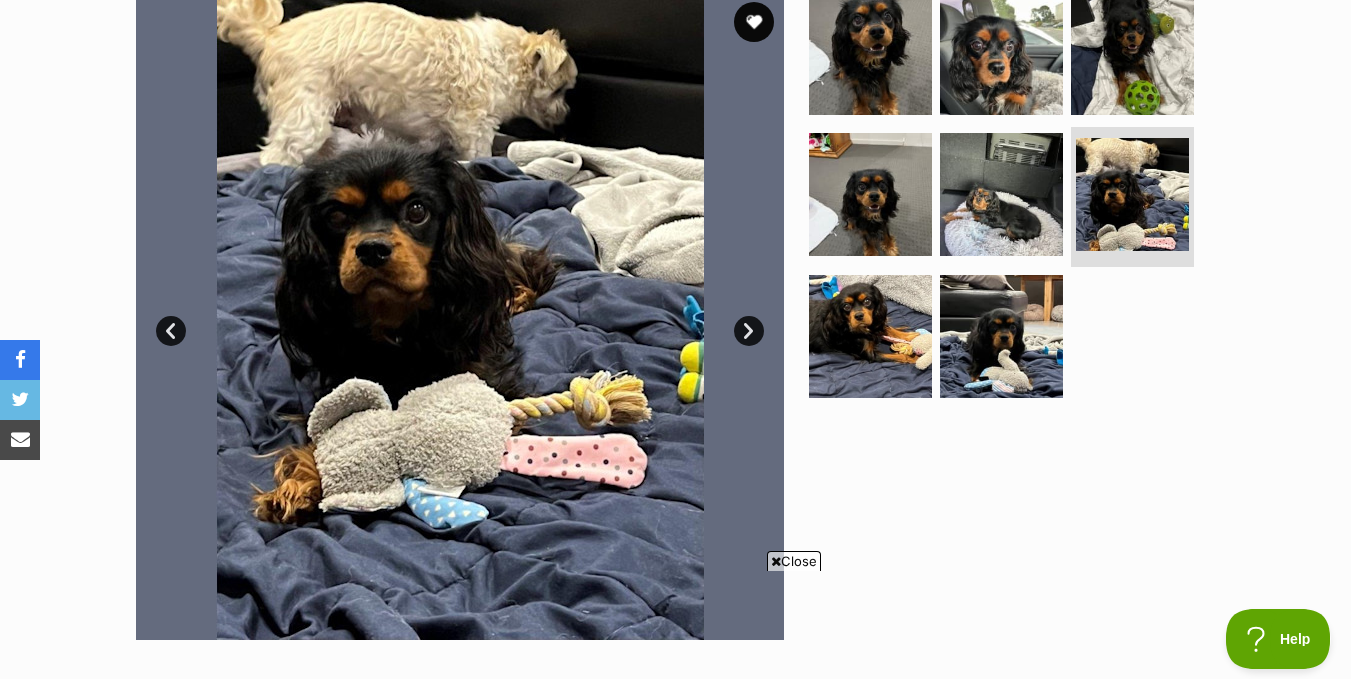 click on "Next" at bounding box center (749, 331) 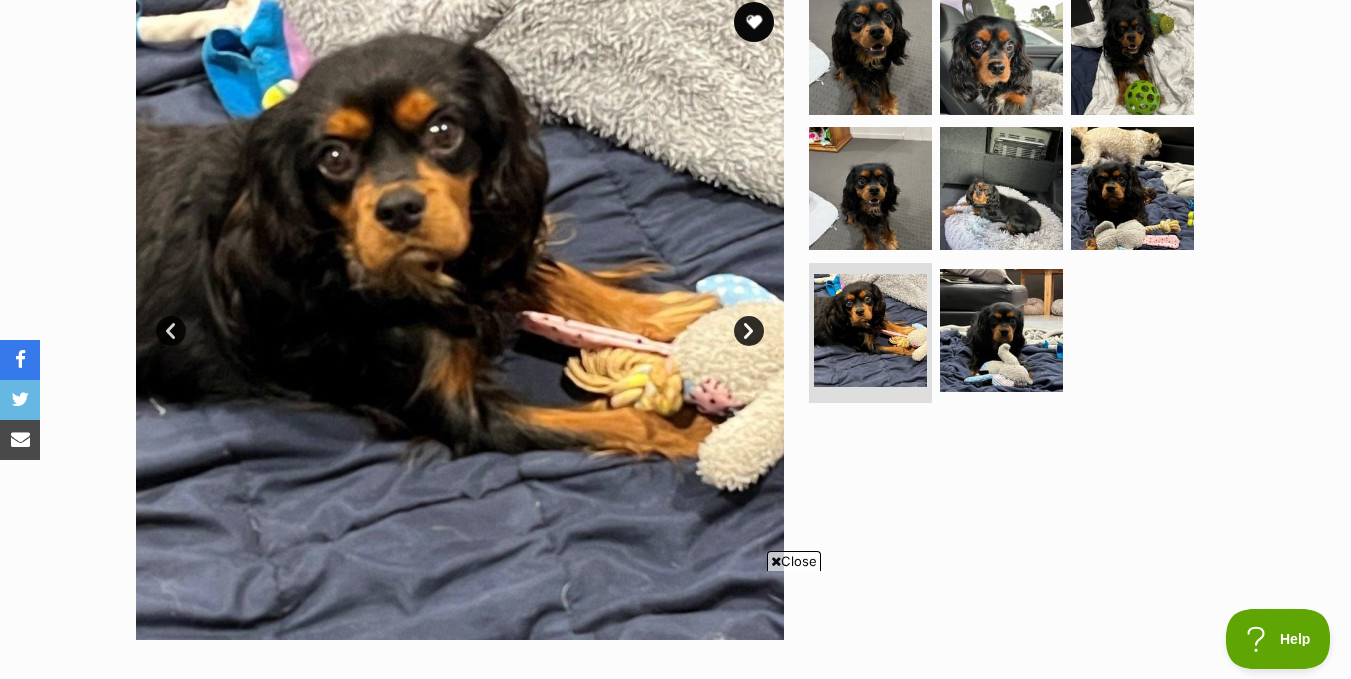 click on "Next" at bounding box center [749, 331] 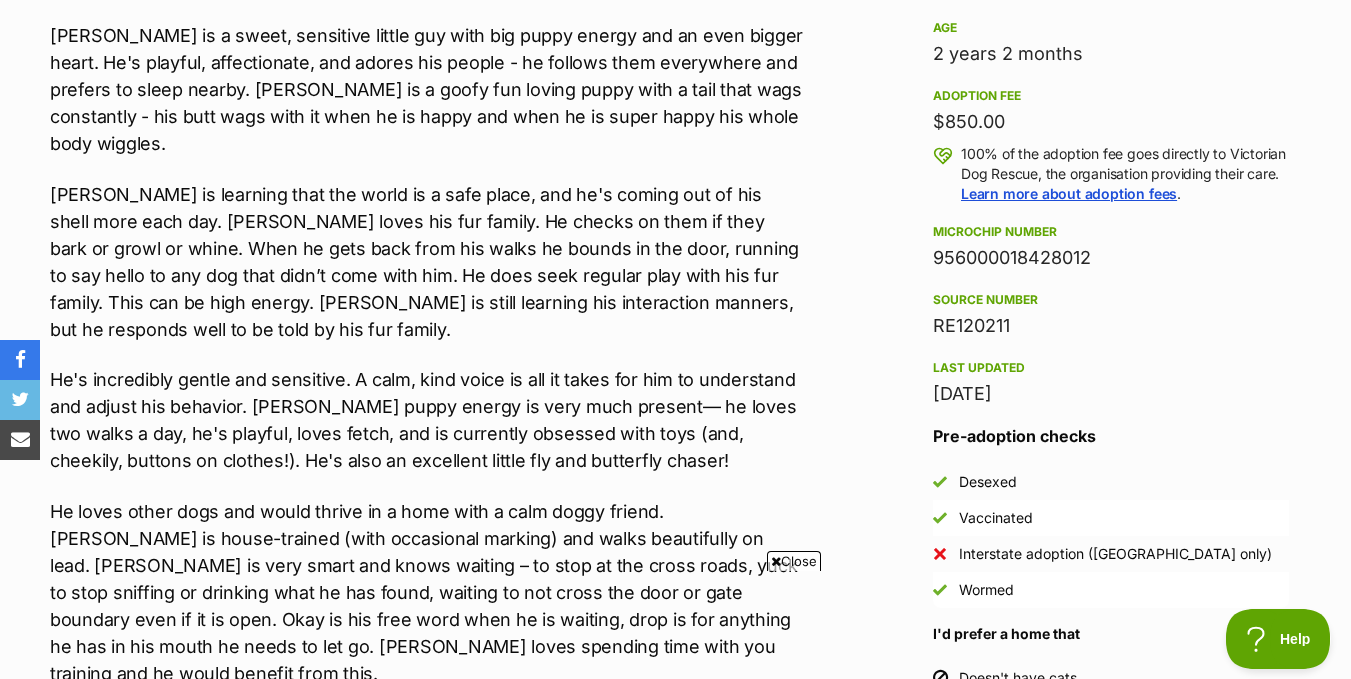 scroll, scrollTop: 1391, scrollLeft: 0, axis: vertical 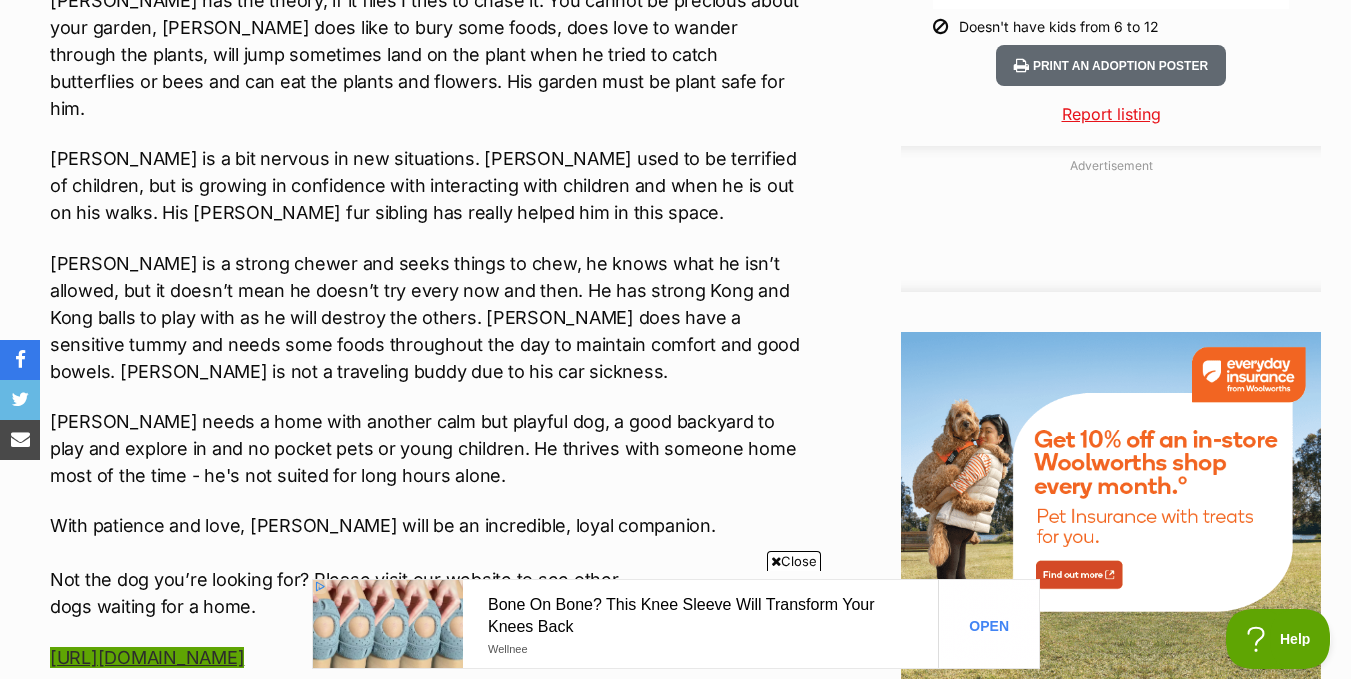 click on "https://www.victoriandogrescue.org.au/dogs-for-adoption/" at bounding box center [147, 657] 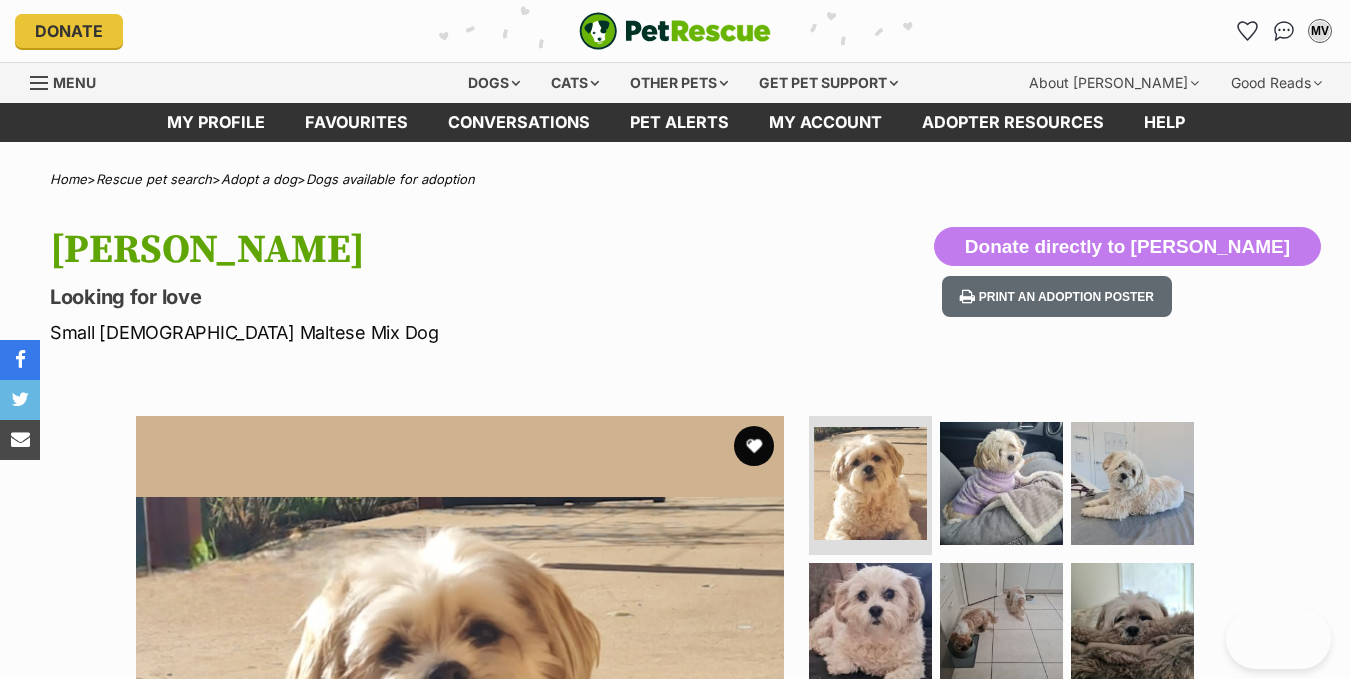 scroll, scrollTop: 0, scrollLeft: 0, axis: both 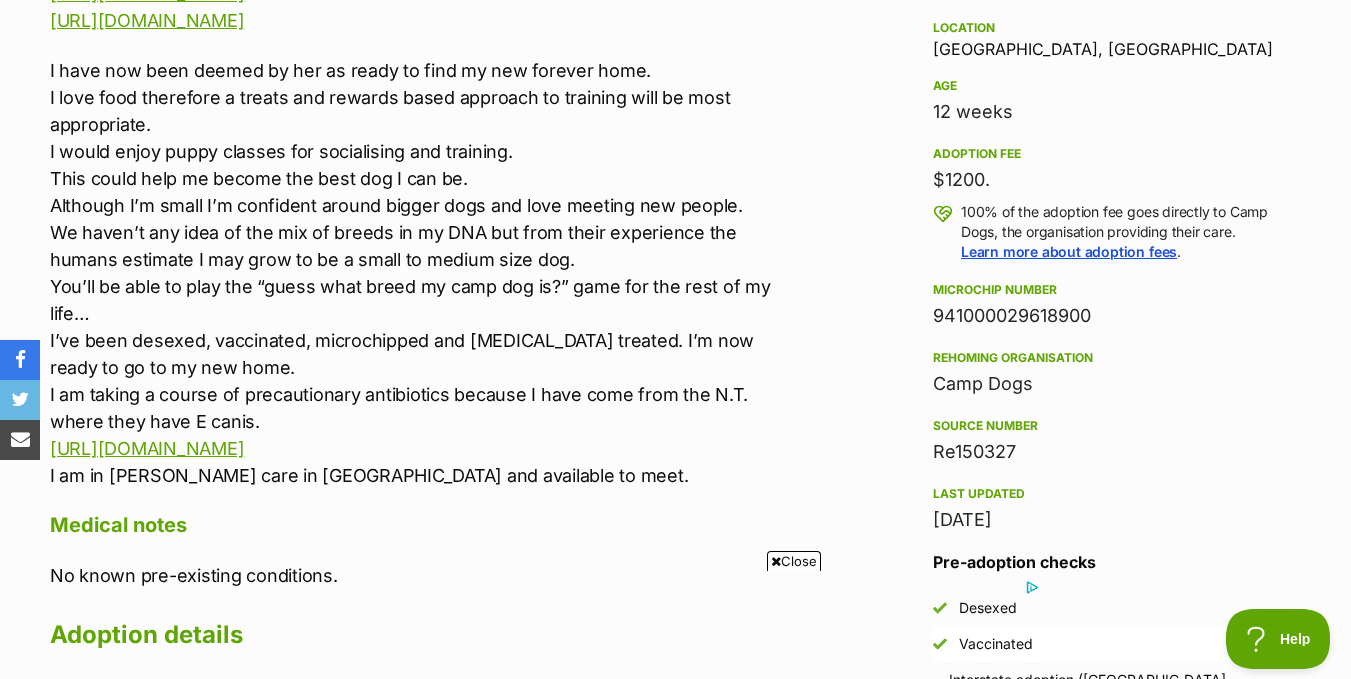 click on "Skip to main content
Log in to favourite this pet
Log in
Or sign up
Search PetRescue
Search for a pet, rescue group or article
Please select PetRescue ID
Pet name
Group
Article
Go
E.g. enter a pet's id into the search.
E.g. enter a pet's name into the search.
E.g. enter a rescue groups's name.
E.g. enter in a keyword to find an article.
Want to remove this pet?
The ‘Removed’ status should only be selected when a pet has been euthanased or died of natural causes whilst in care, or when a pet has been transferred to another rescue organisation.
Learn more about the different pet profile statuses.
Do you still wish to mark this pet as ‘Removed’?
Yes
No
Your pet has been marked as adopted
Another successful adoption - amazing work Camp Dogs!
Your pets have been marked as adopted
Preview this message." at bounding box center (675, 1584) 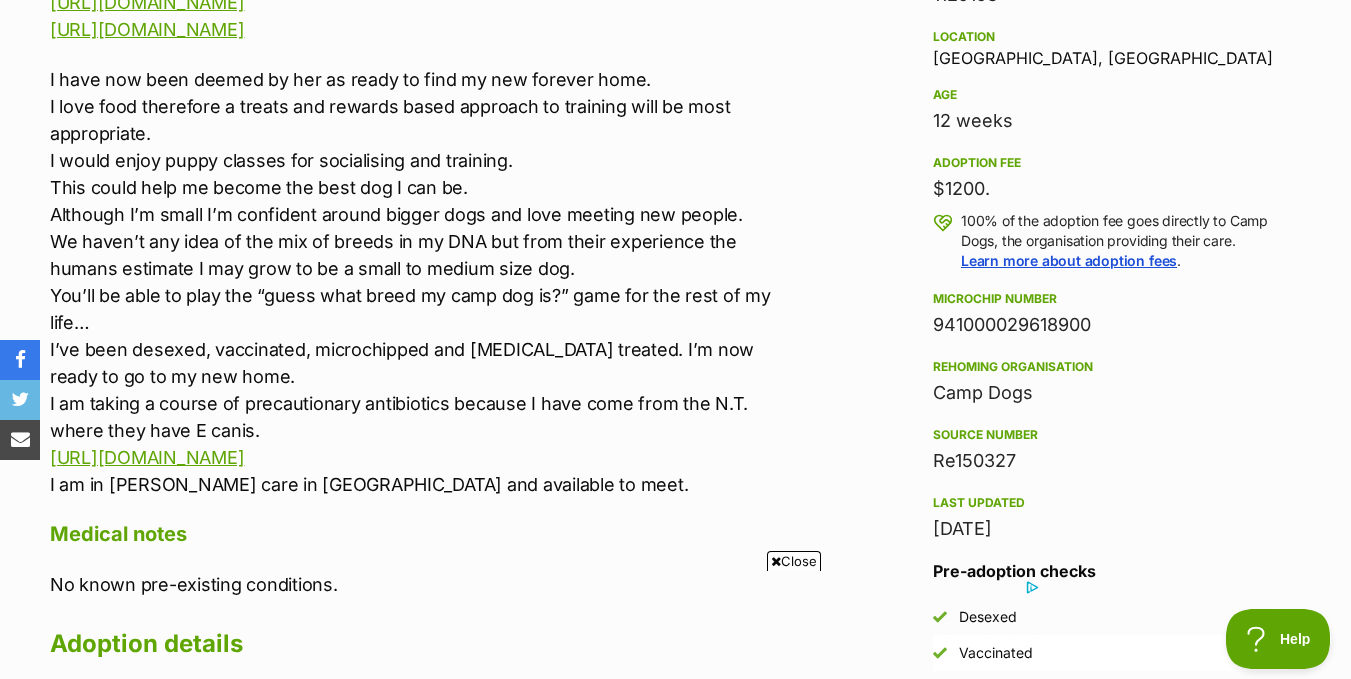 scroll, scrollTop: 1306, scrollLeft: 0, axis: vertical 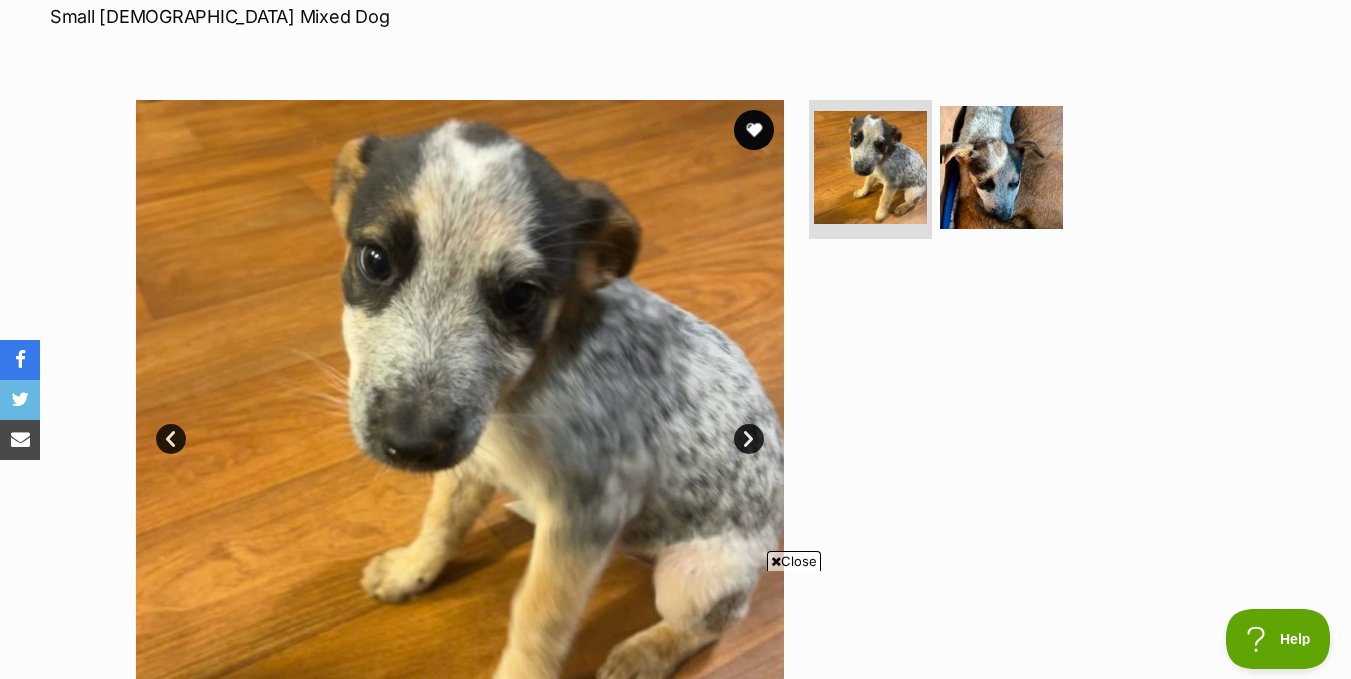 click on "Next" at bounding box center (749, 439) 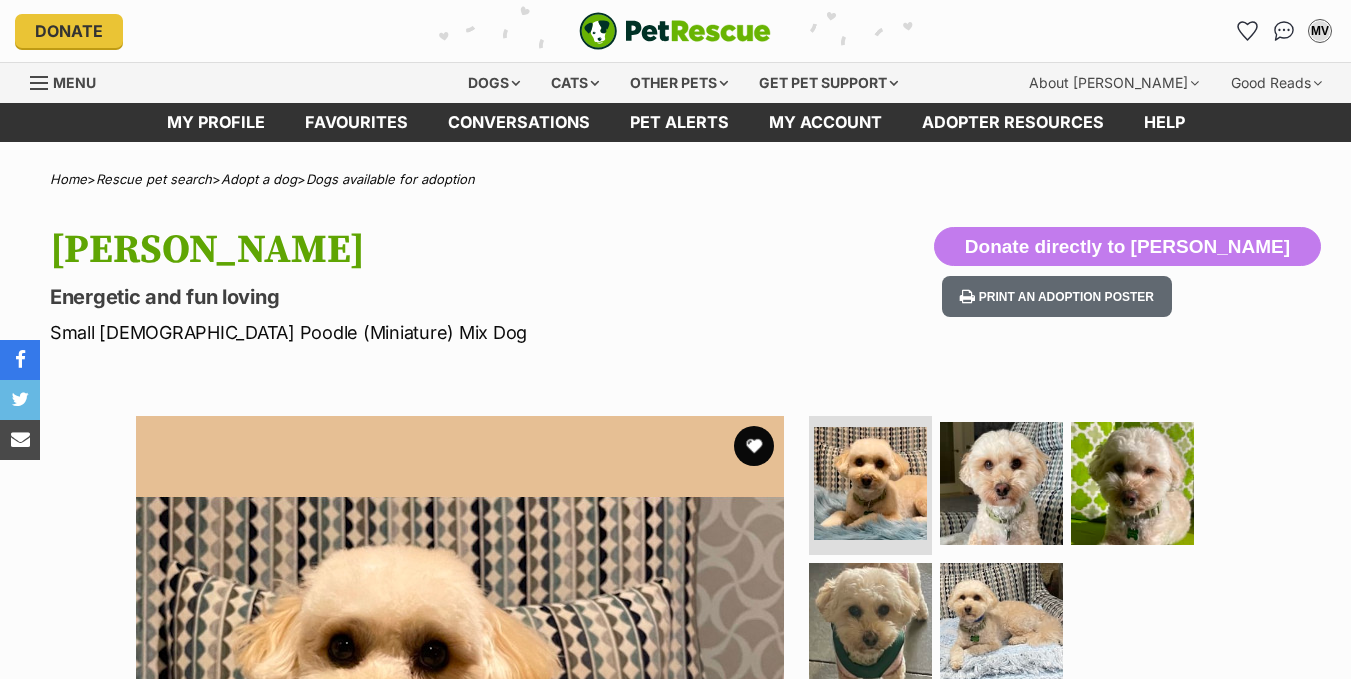 scroll, scrollTop: 0, scrollLeft: 0, axis: both 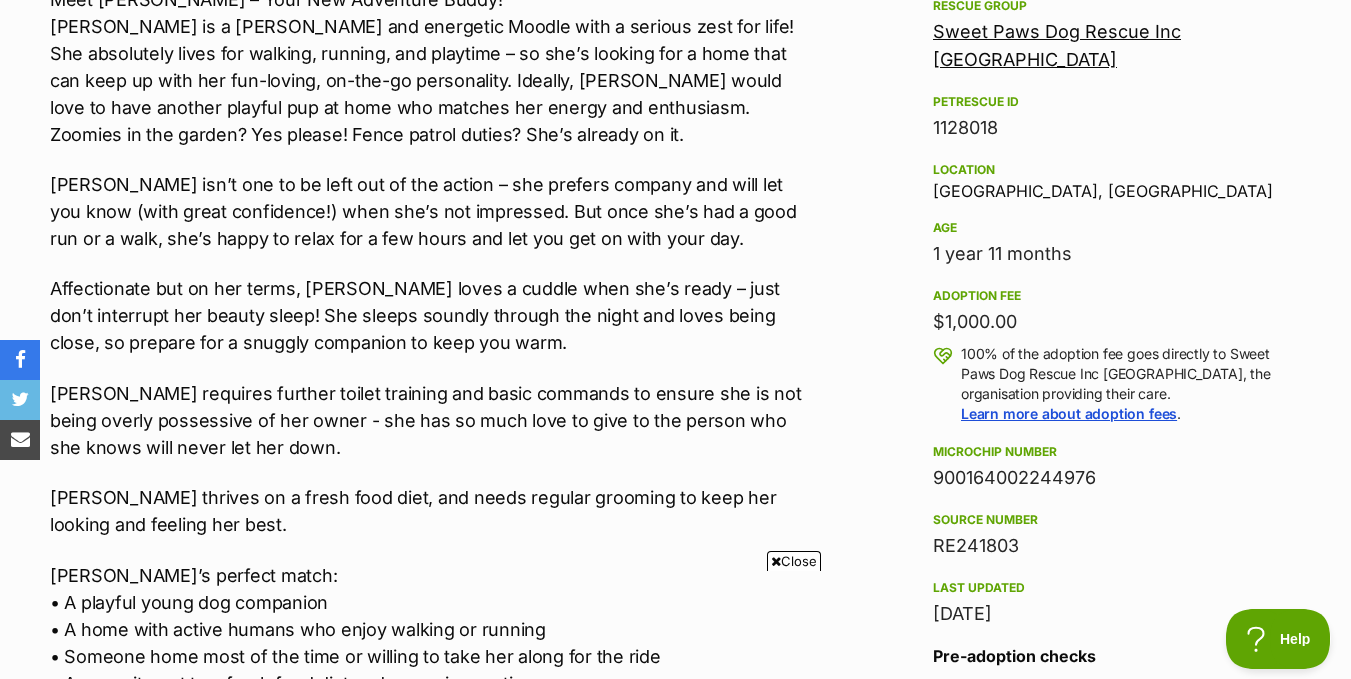 drag, startPoint x: 1365, startPoint y: 105, endPoint x: 1365, endPoint y: 298, distance: 193 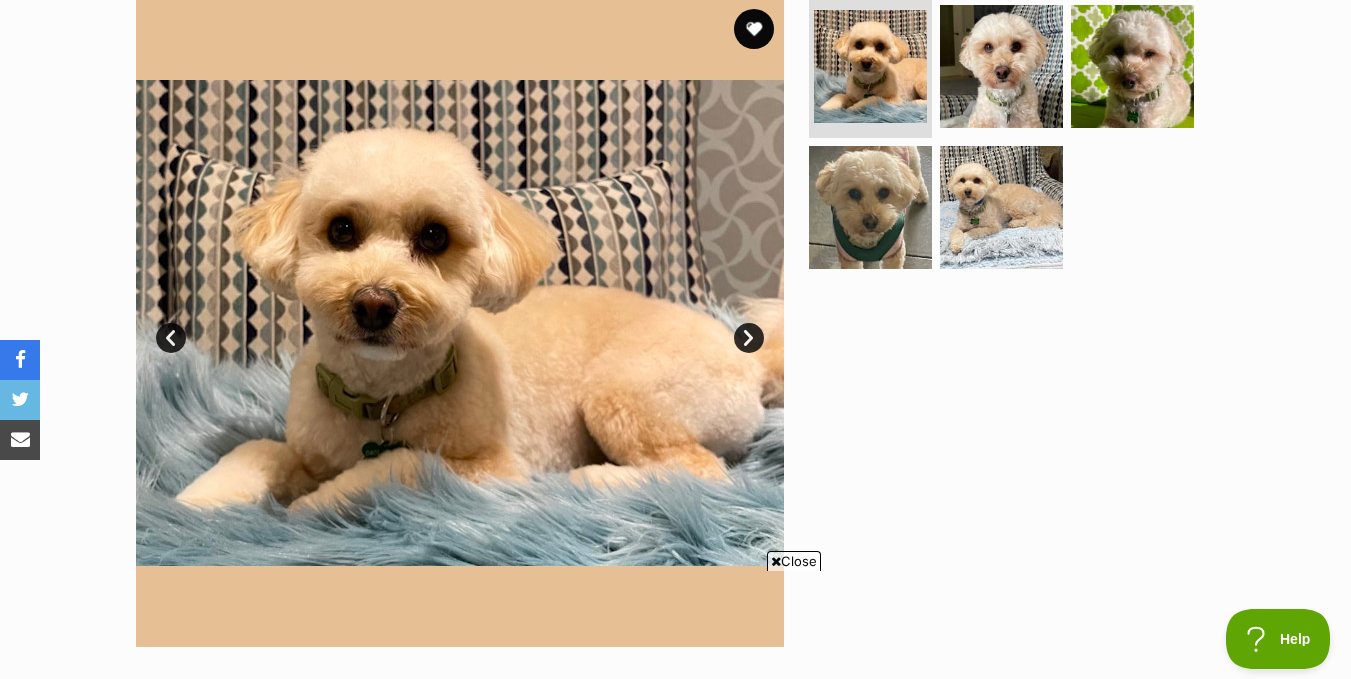 scroll, scrollTop: 410, scrollLeft: 0, axis: vertical 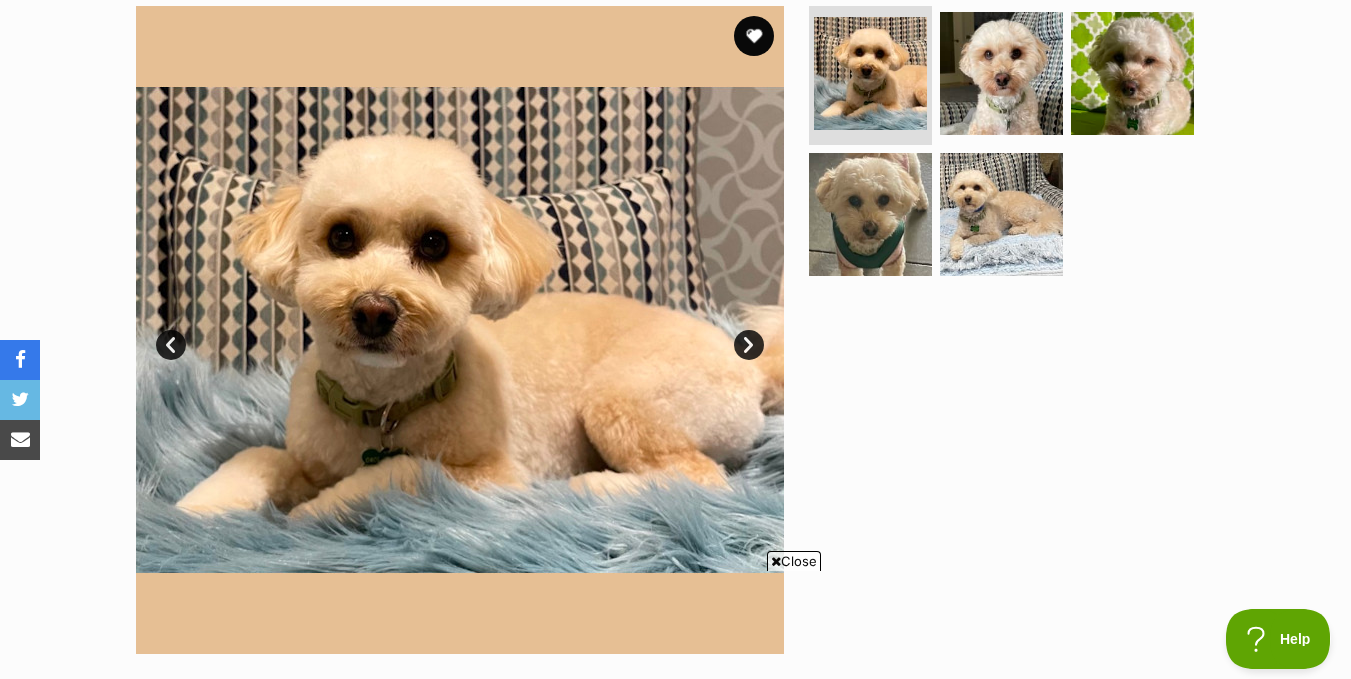 click on "Next" at bounding box center (749, 345) 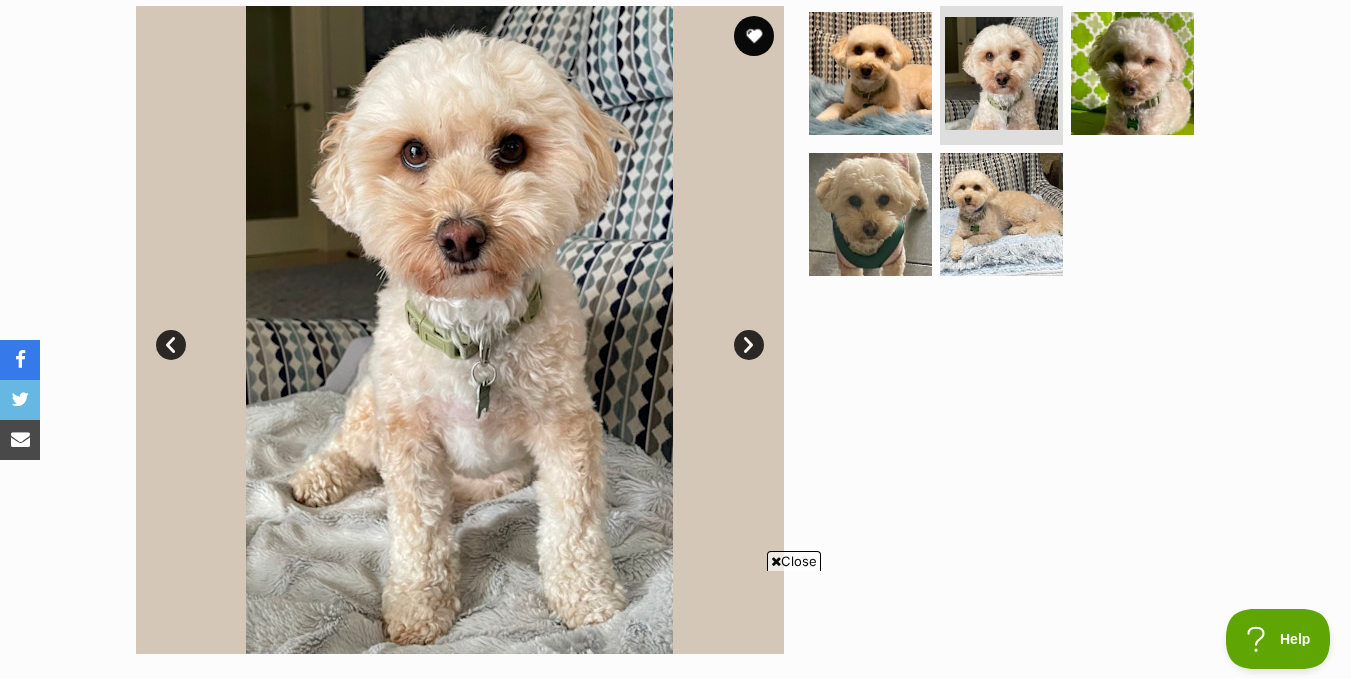 click on "Next" at bounding box center (749, 345) 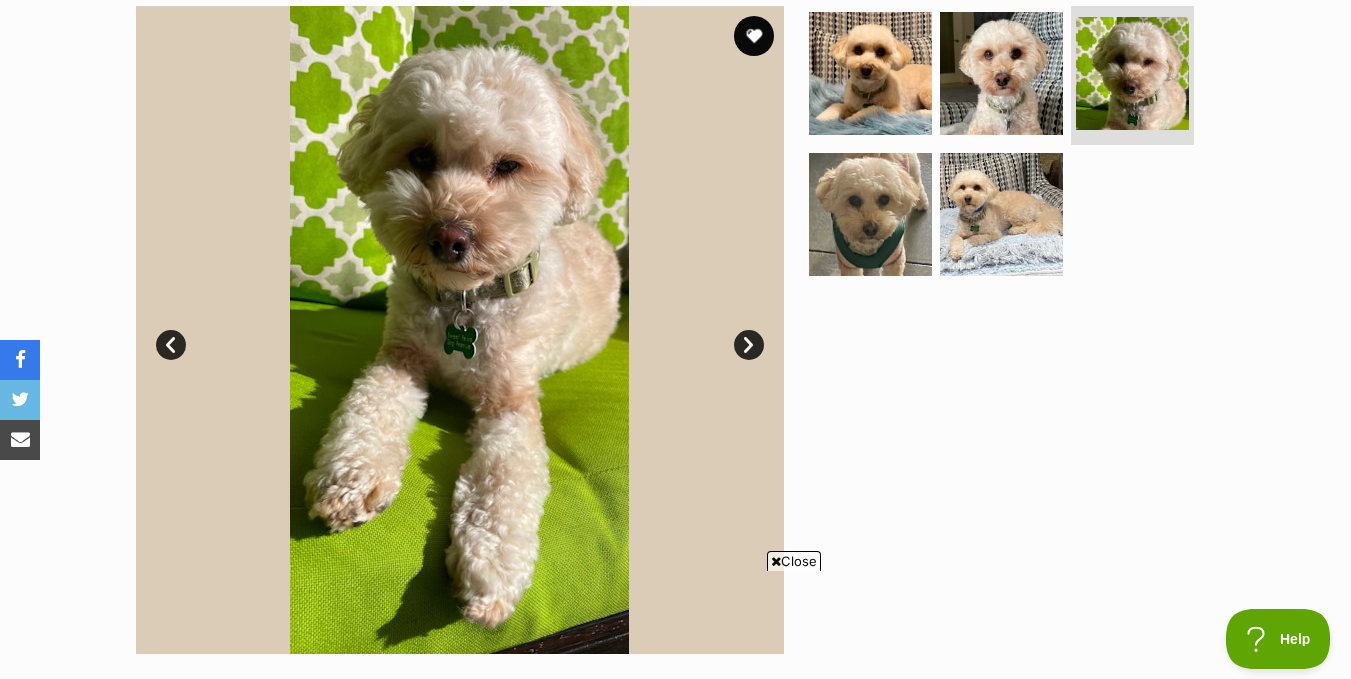 click on "Next" at bounding box center [749, 345] 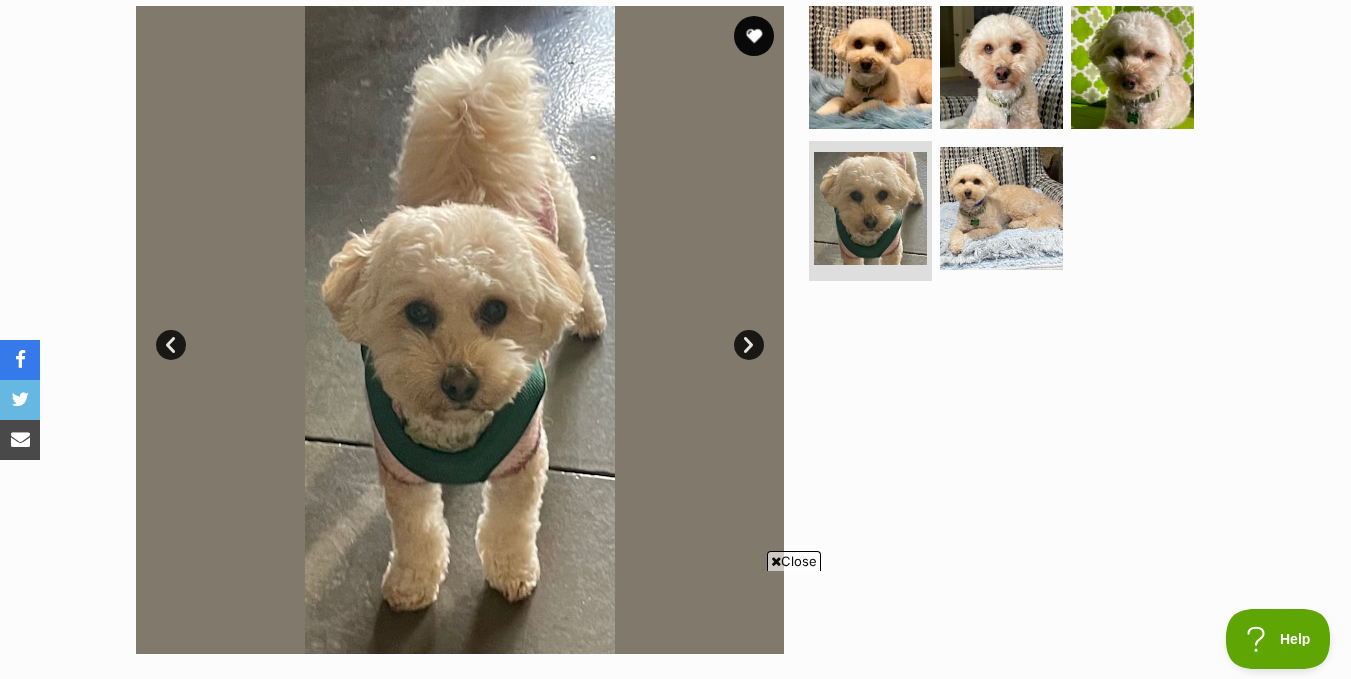click on "Next" at bounding box center (749, 345) 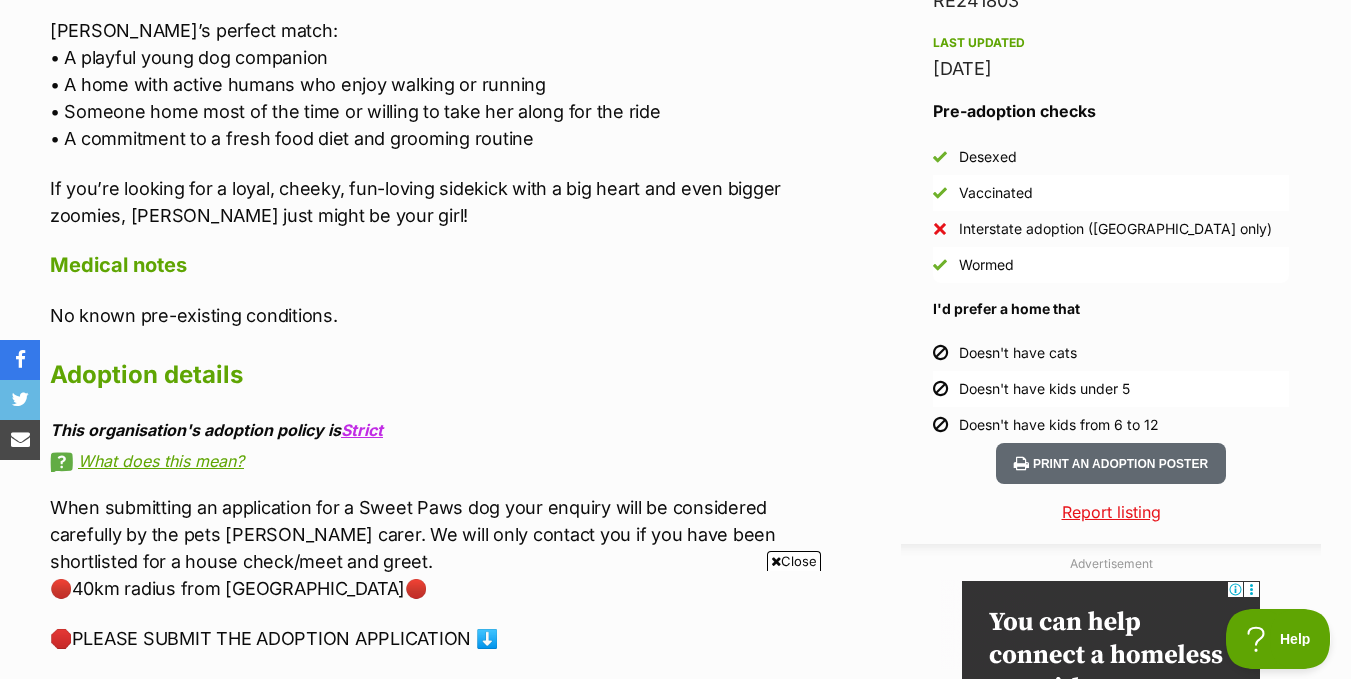 scroll, scrollTop: 1808, scrollLeft: 0, axis: vertical 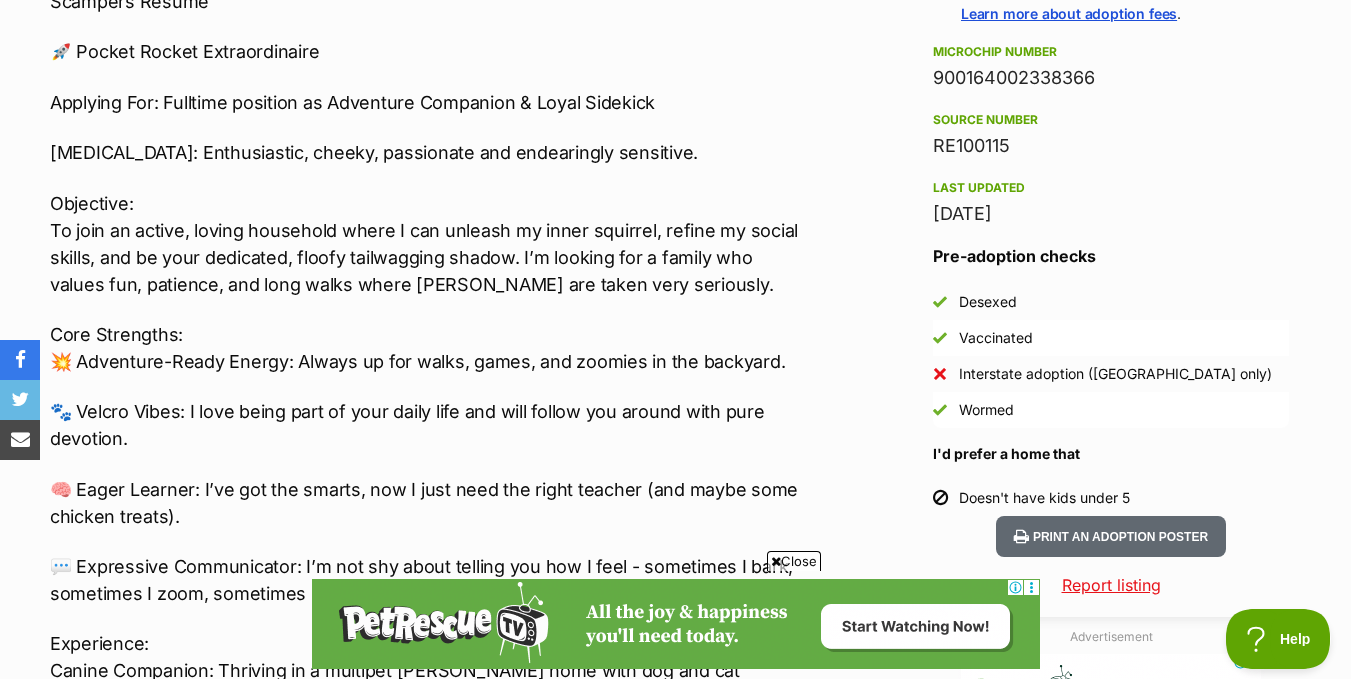 click on "Skip to main content
Log in to favourite this pet
Log in
Or sign up
Search PetRescue
Search for a pet, rescue group or article
Please select PetRescue ID
Pet name
Group
Article
Go
E.g. enter a pet's id into the search.
E.g. enter a pet's name into the search.
E.g. enter a rescue groups's name.
E.g. enter in a keyword to find an article.
Want to remove this pet?
The ‘Removed’ status should only be selected when a pet has been euthanased or died of natural causes whilst in care, or when a pet has been transferred to another rescue organisation.
Learn more about the different pet profile statuses.
Do you still wish to mark this pet as ‘Removed’?
Yes
No
Your pet has been marked as adopted
Another successful adoption - amazing work Starting Over Dog Rescue!
Your pets have been marked as adopted" at bounding box center (675, 1477) 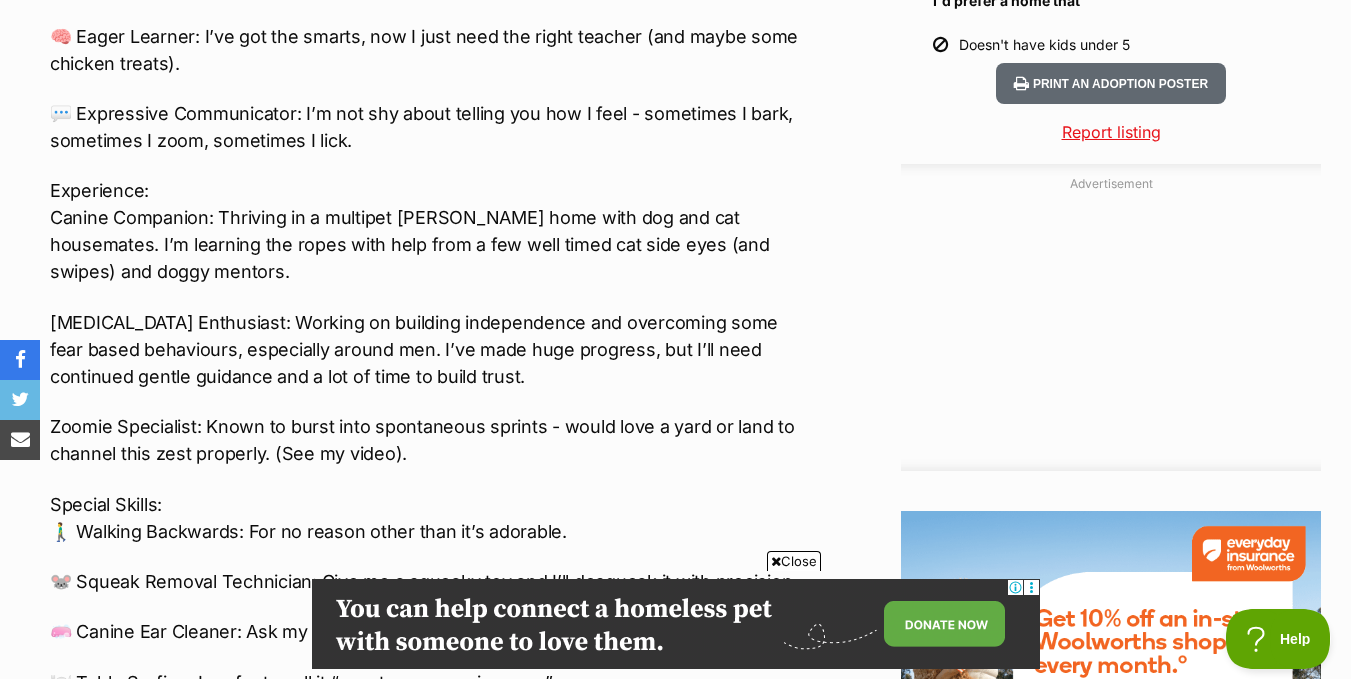 scroll, scrollTop: 2082, scrollLeft: 0, axis: vertical 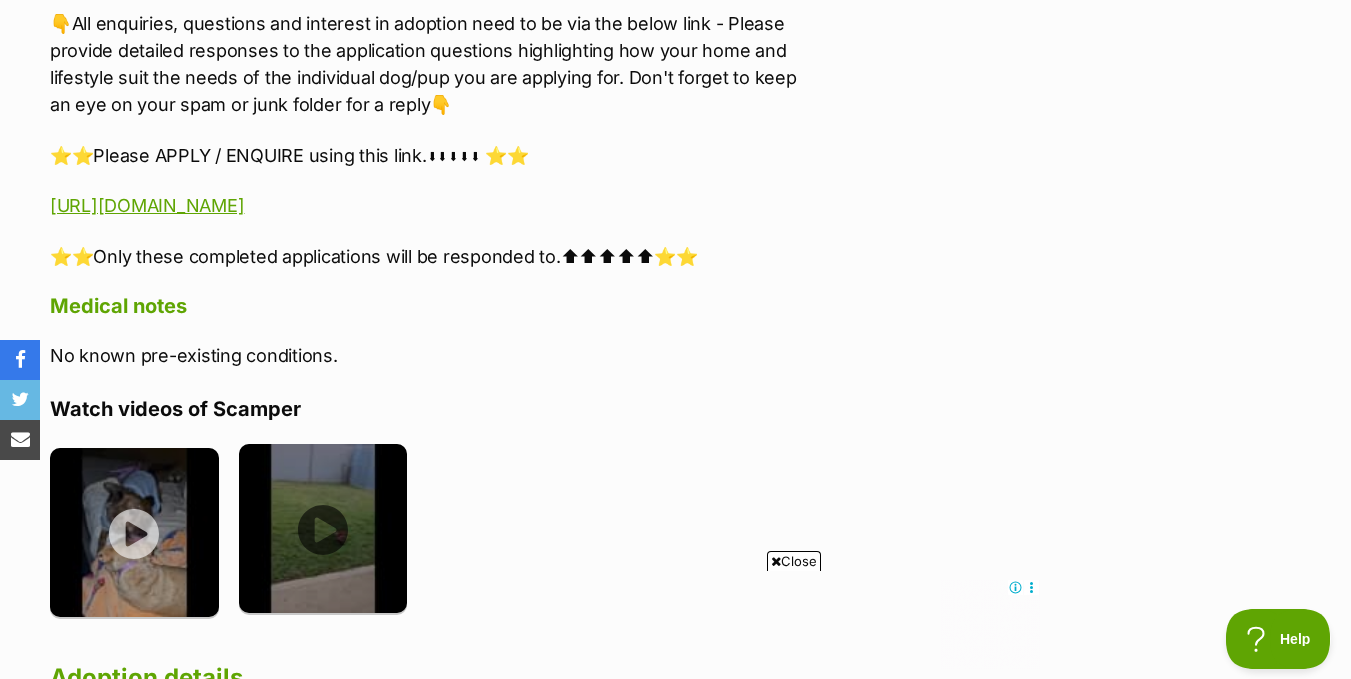 click at bounding box center (323, 528) 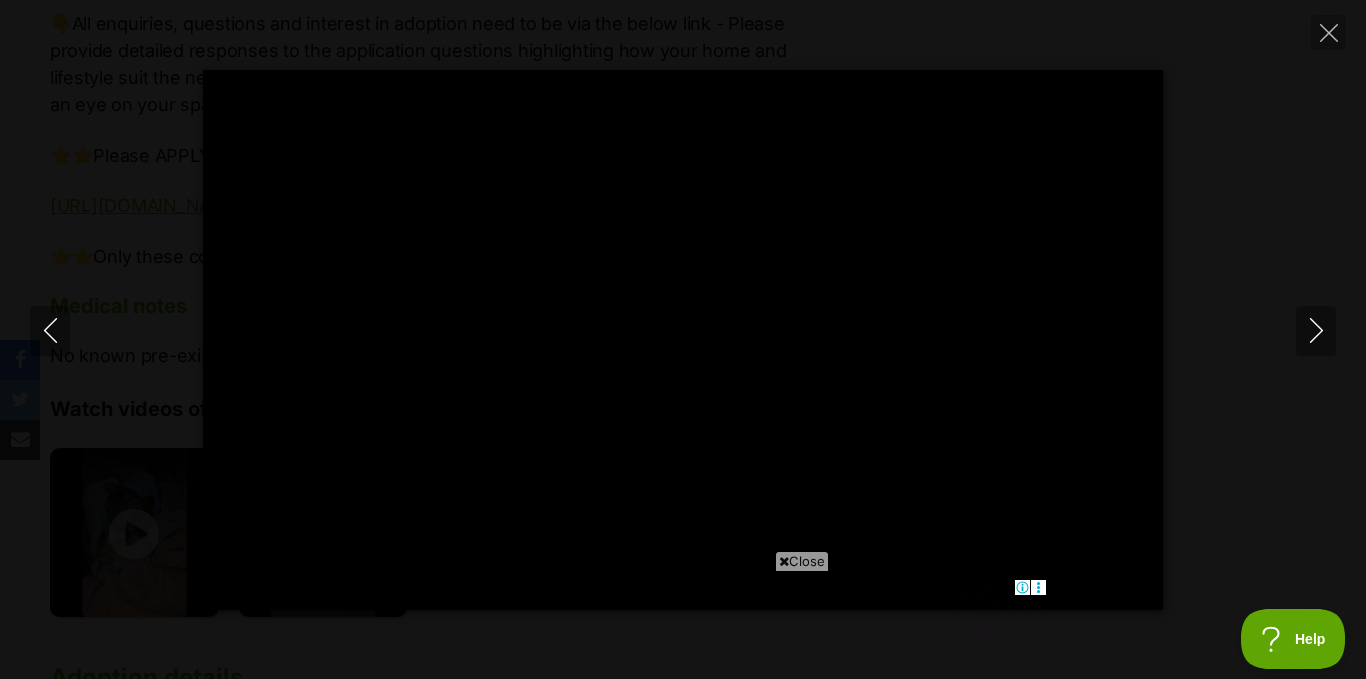 click on "Close" at bounding box center (802, 561) 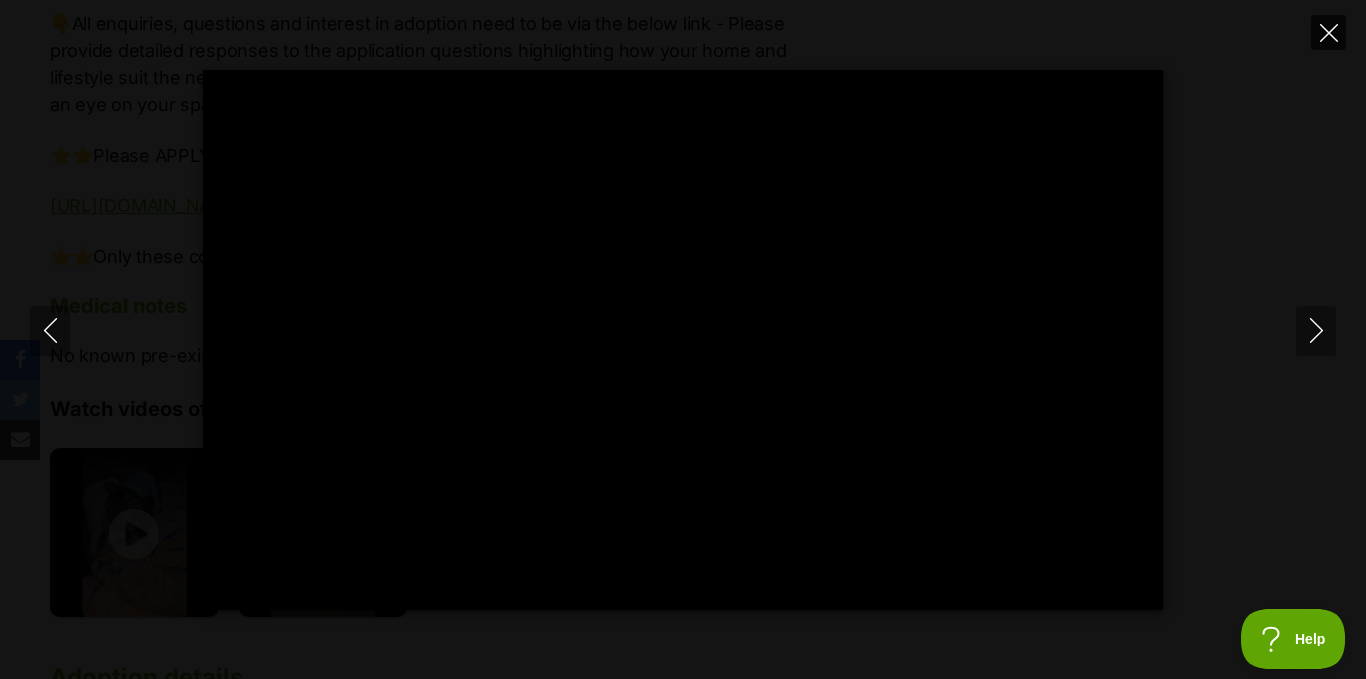 click 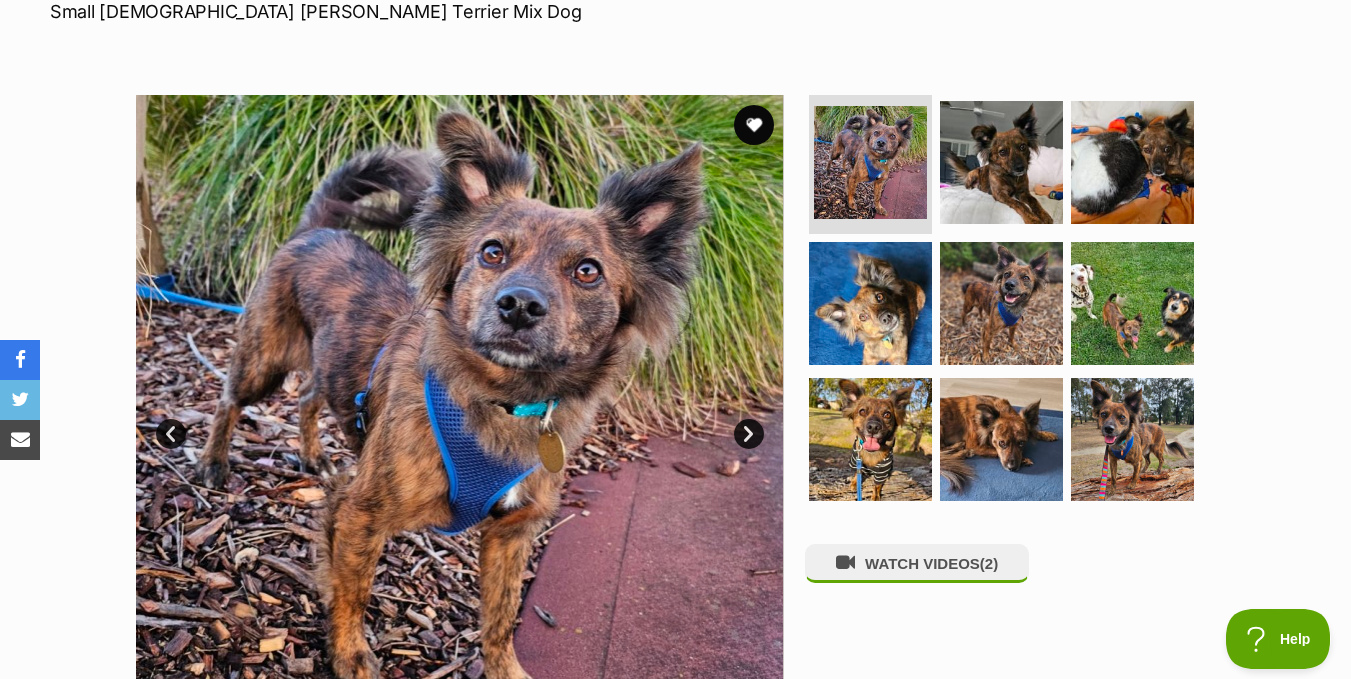 scroll, scrollTop: 312, scrollLeft: 0, axis: vertical 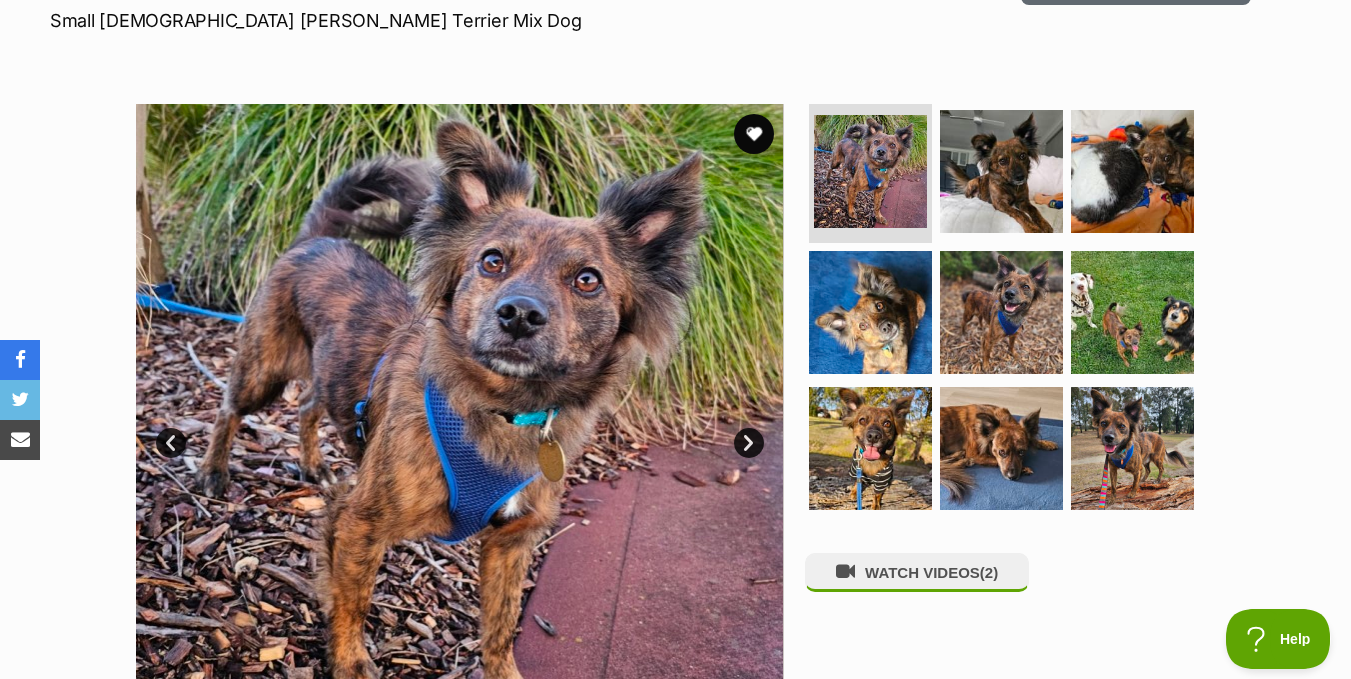 click on "Next" at bounding box center (749, 443) 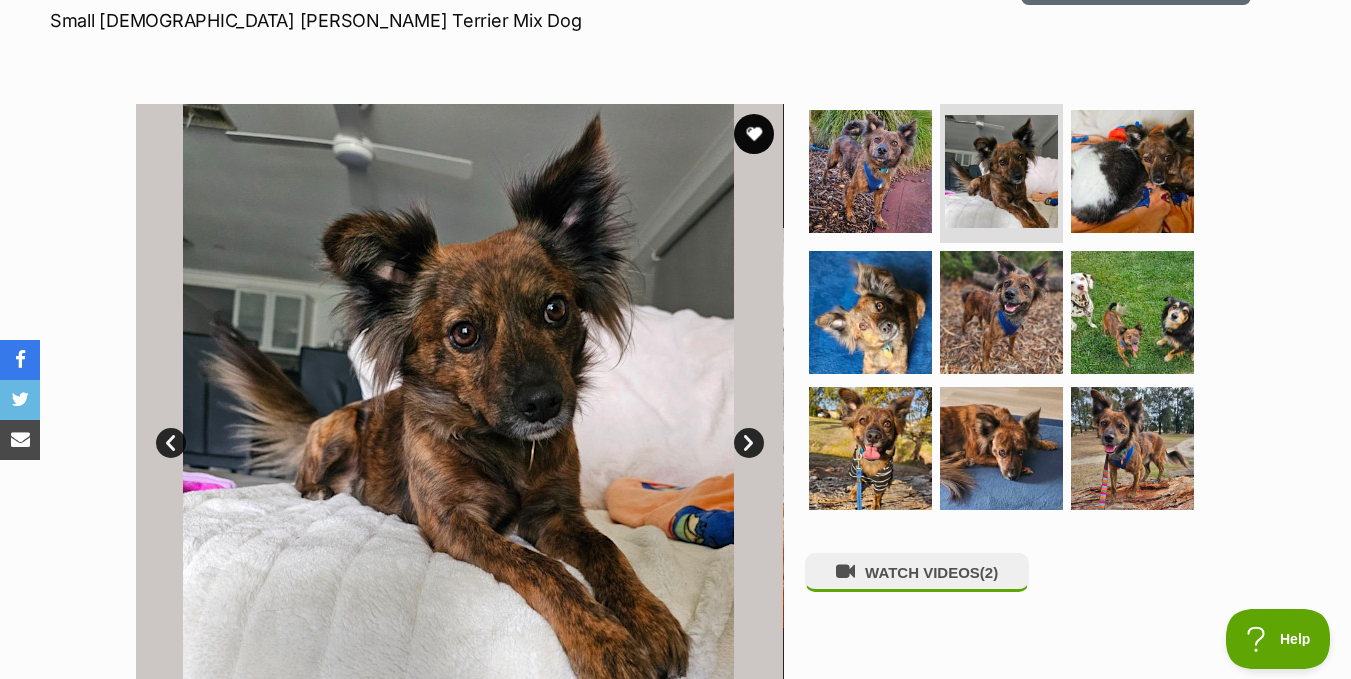 click on "Next" at bounding box center (749, 443) 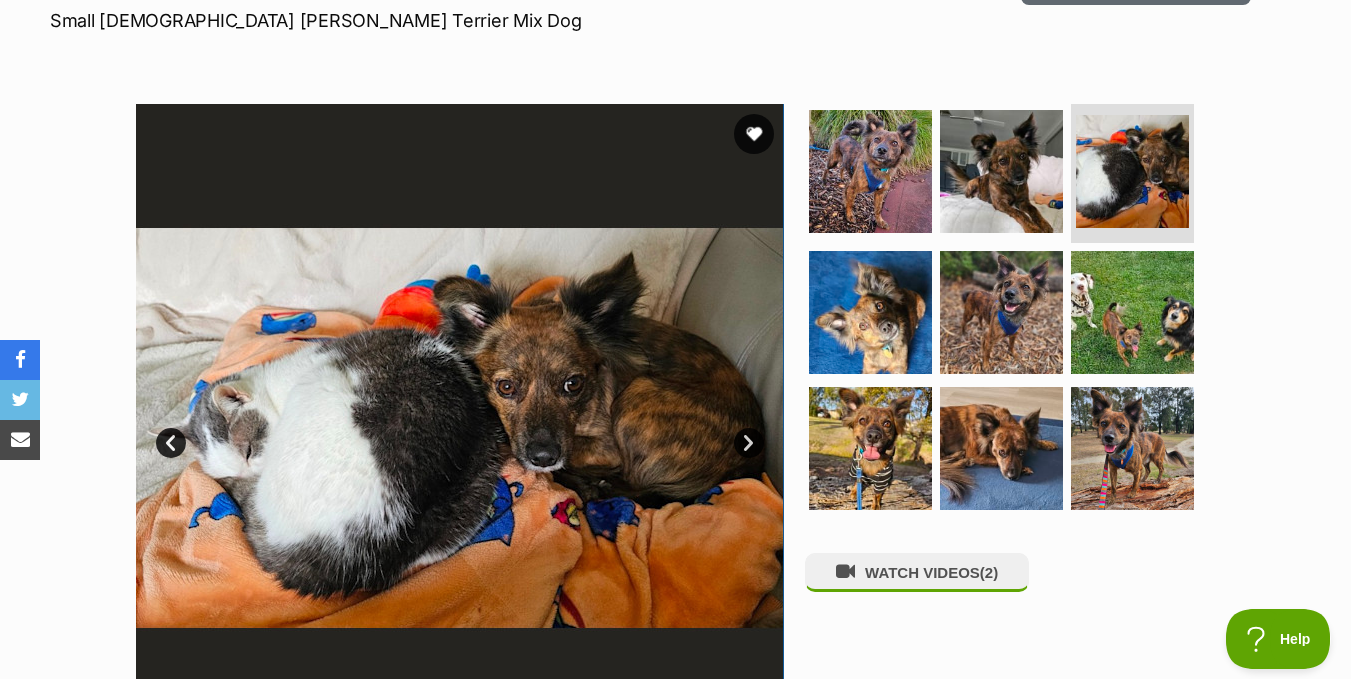 click on "Next" at bounding box center (749, 443) 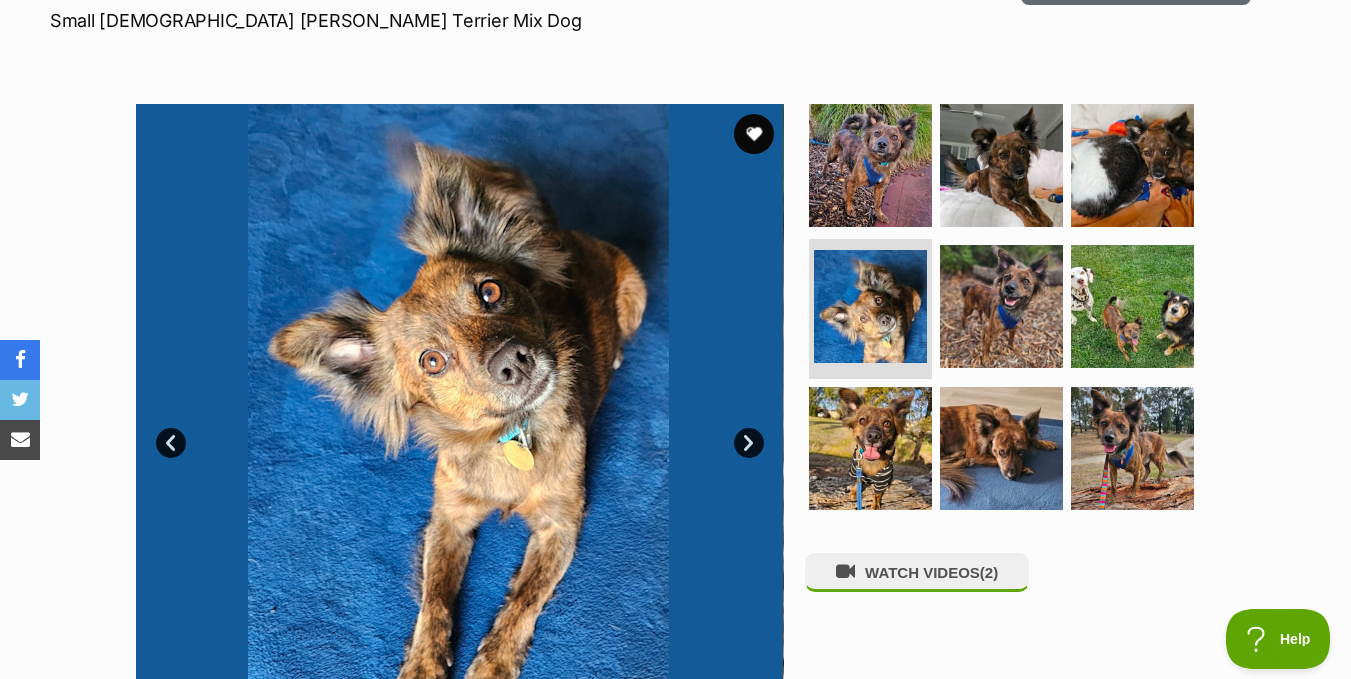 click on "Next" at bounding box center (749, 443) 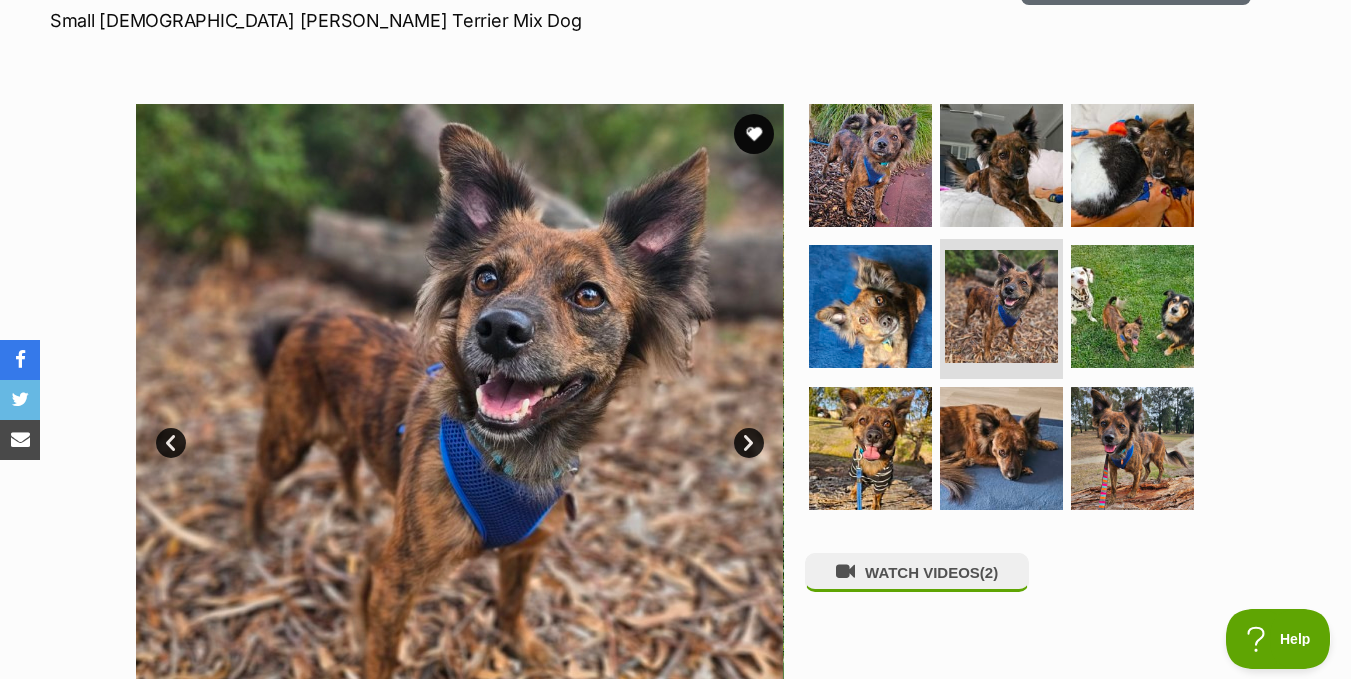 click on "Next" at bounding box center (749, 443) 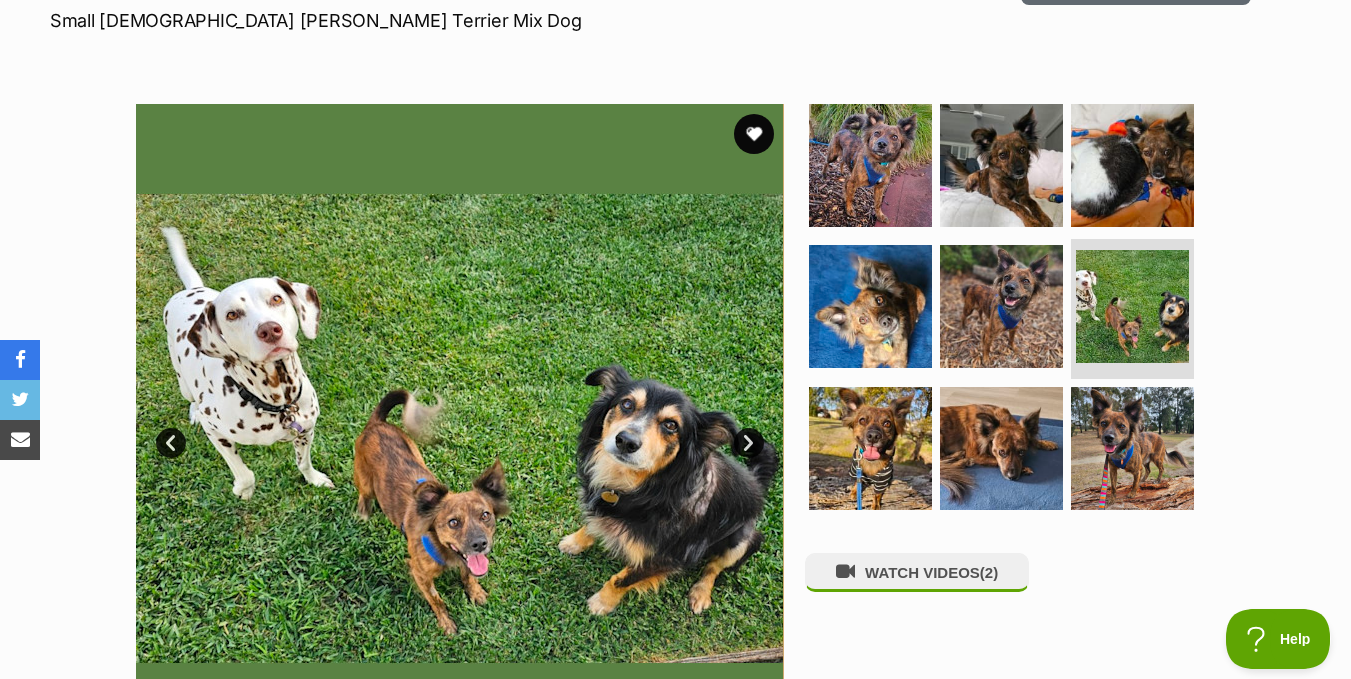 click on "Next" at bounding box center (749, 443) 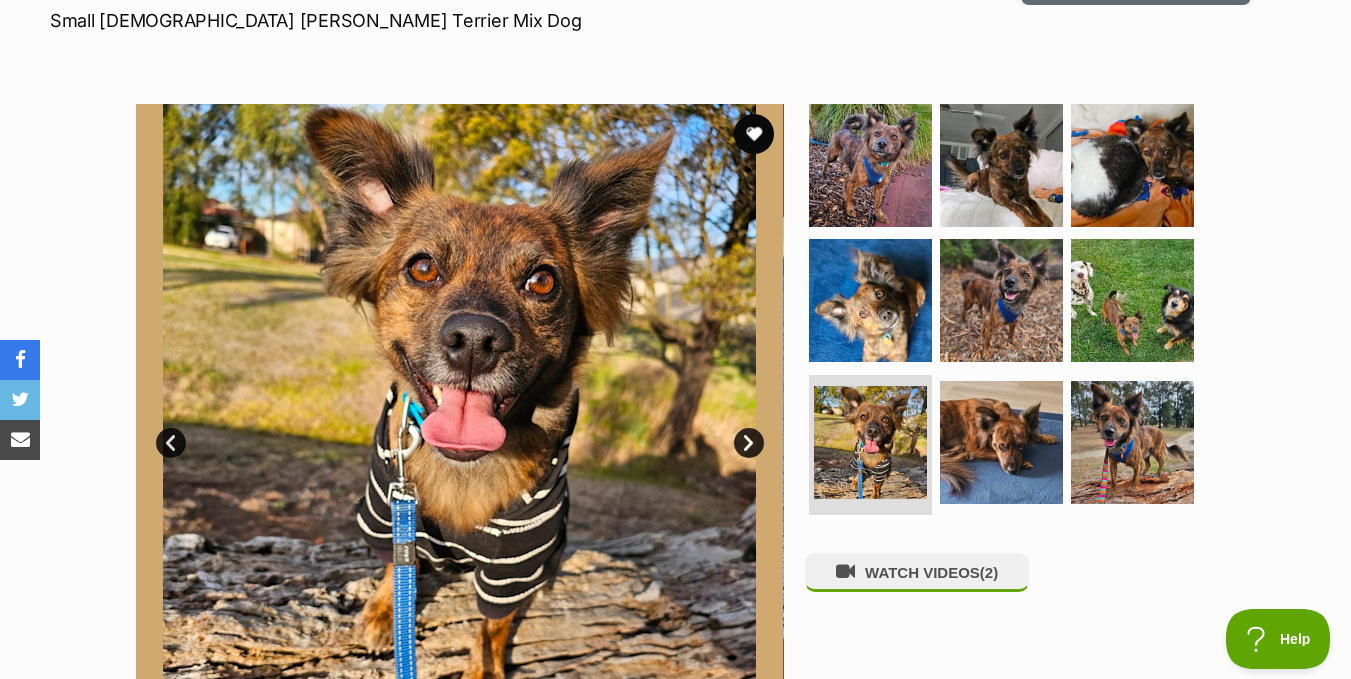 click on "Next" at bounding box center (749, 443) 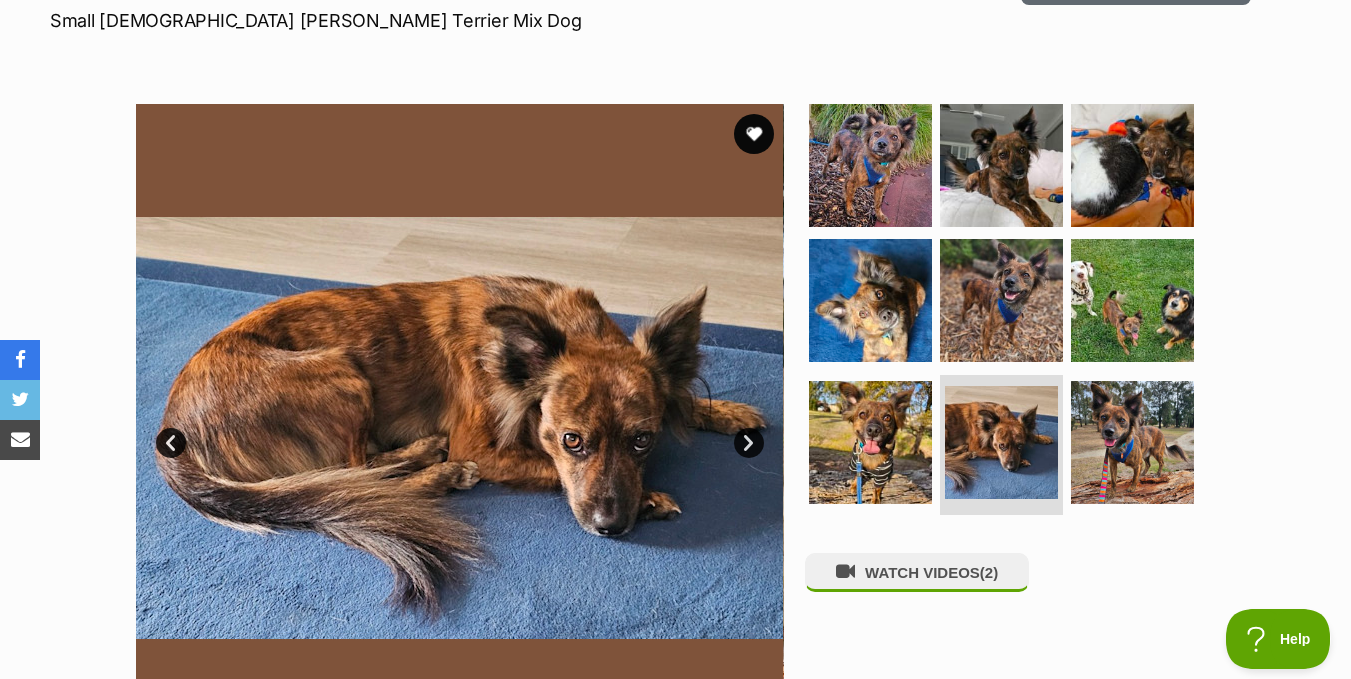 click on "Next" at bounding box center [749, 443] 